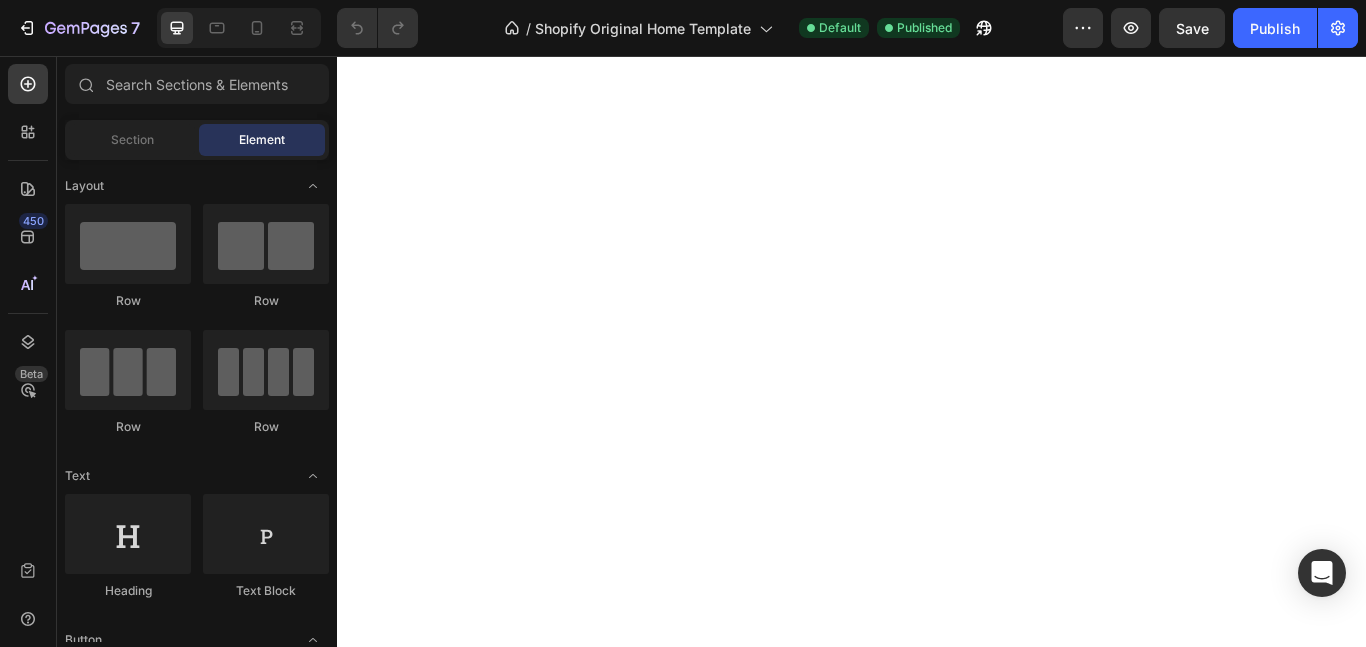 scroll, scrollTop: 0, scrollLeft: 0, axis: both 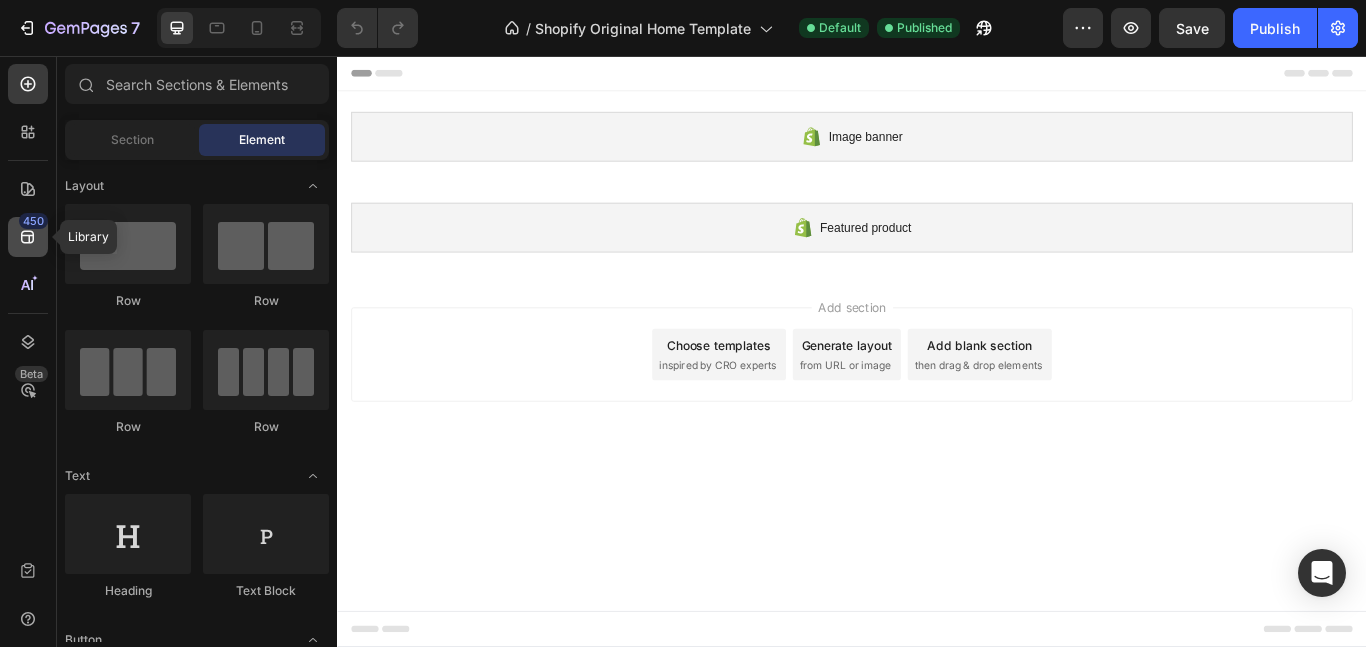 click 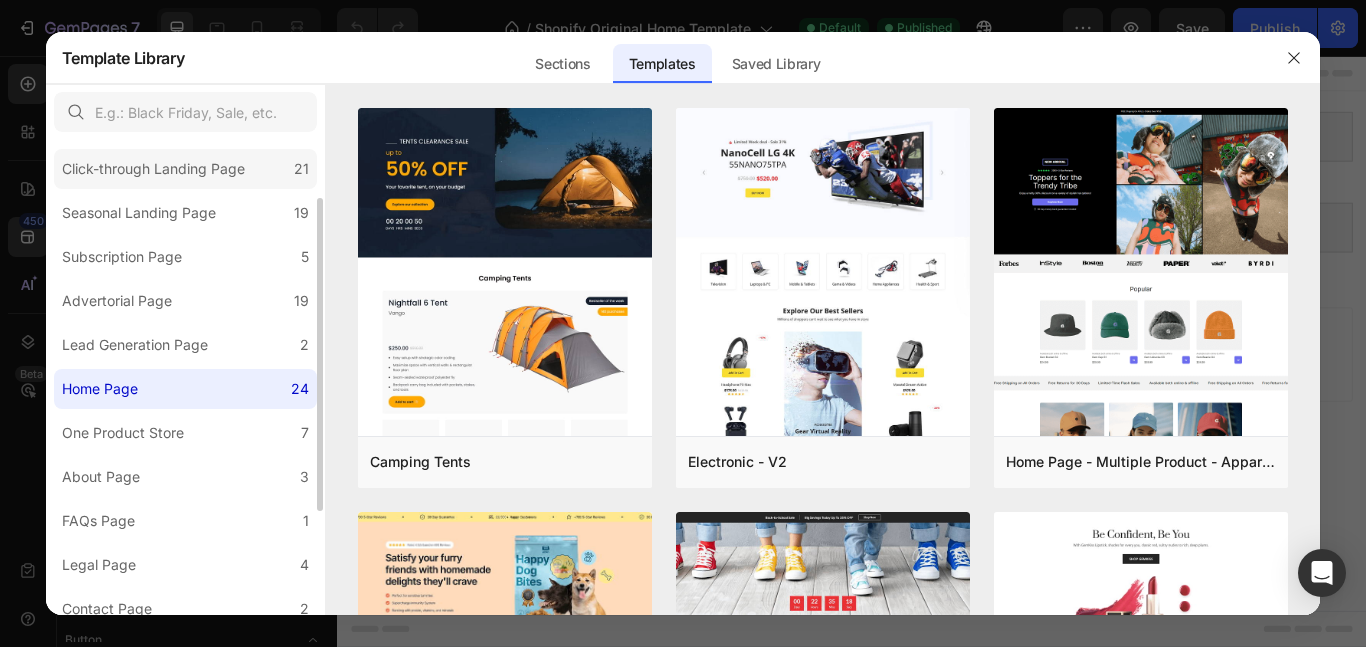 scroll, scrollTop: 108, scrollLeft: 0, axis: vertical 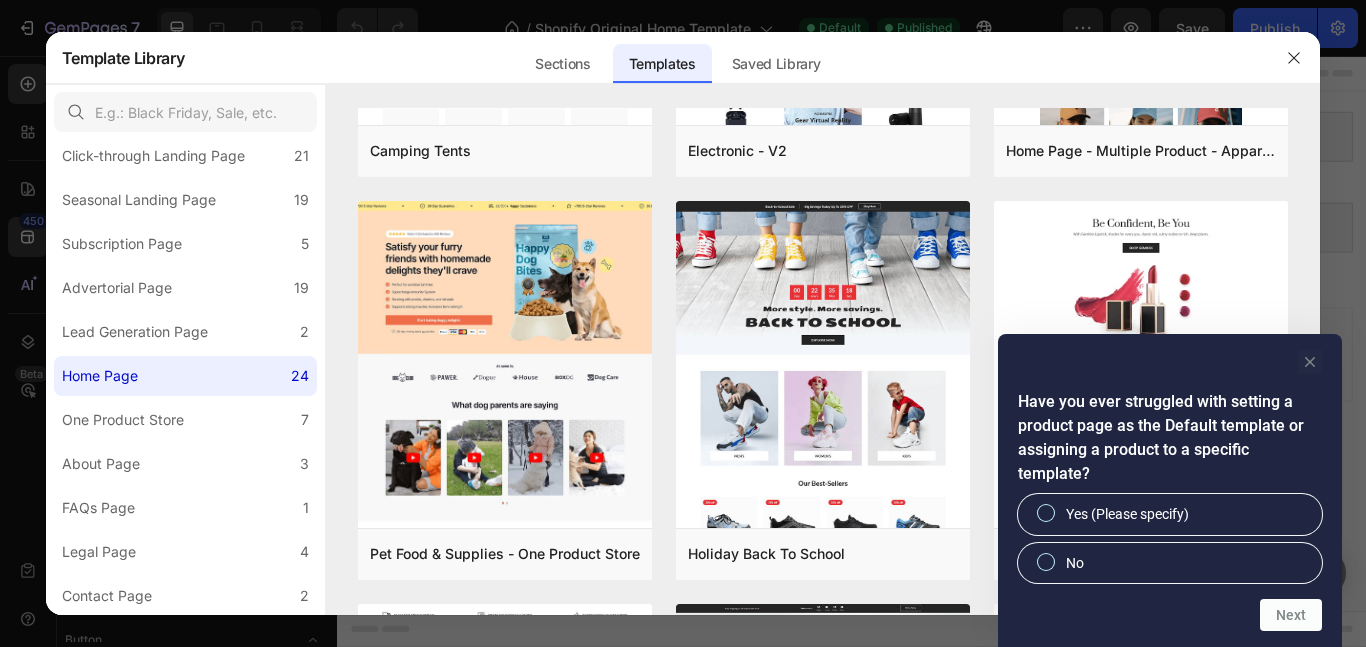click 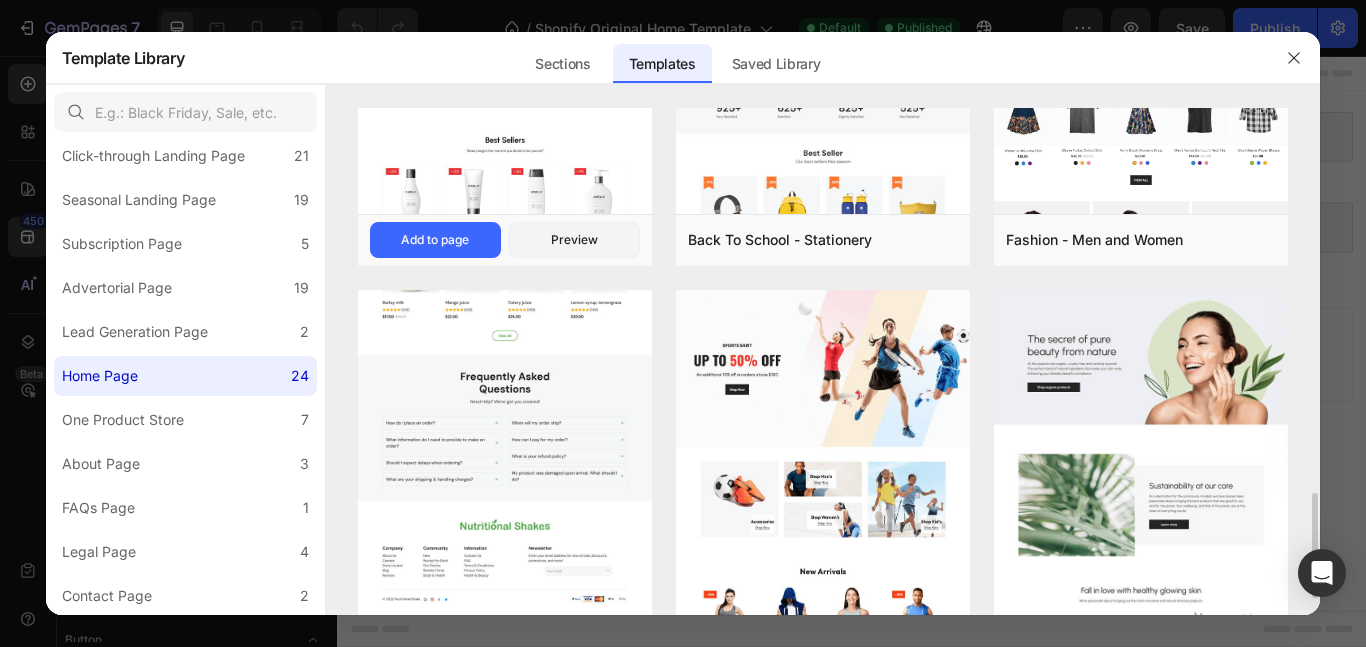 scroll, scrollTop: 1836, scrollLeft: 0, axis: vertical 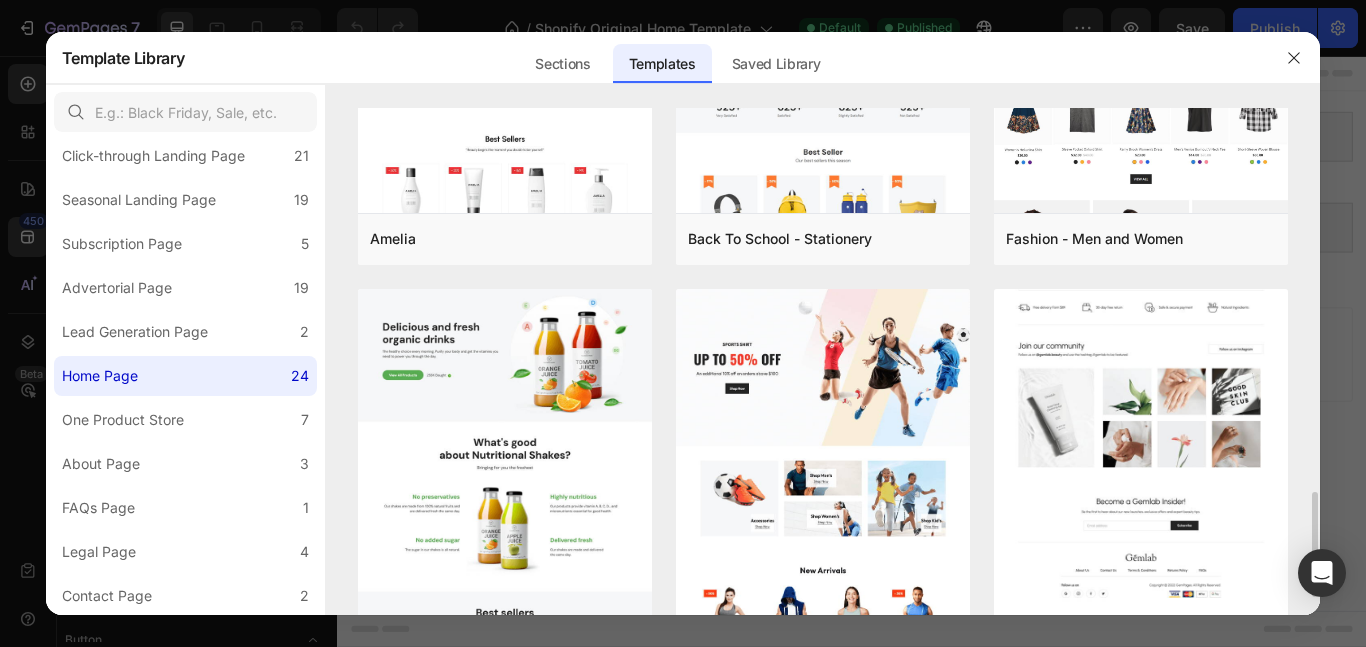 click at bounding box center [1141, -61] 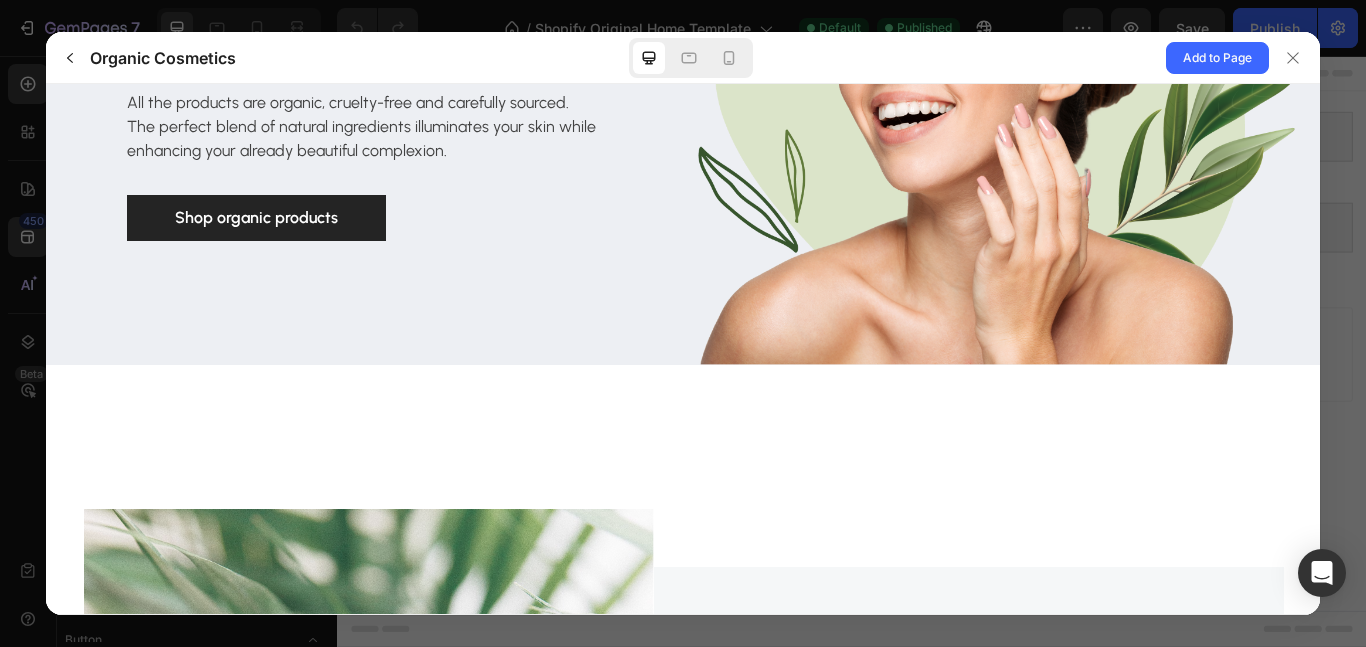 scroll, scrollTop: 0, scrollLeft: 0, axis: both 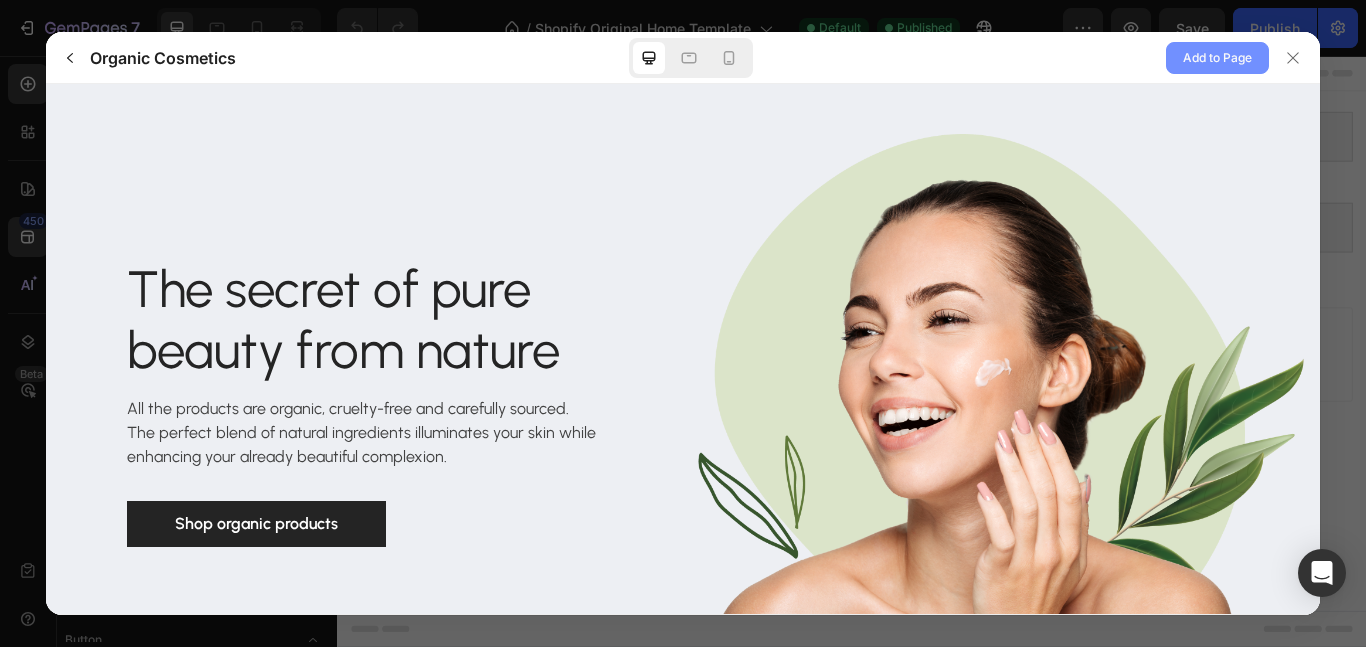 click on "Add to Page" 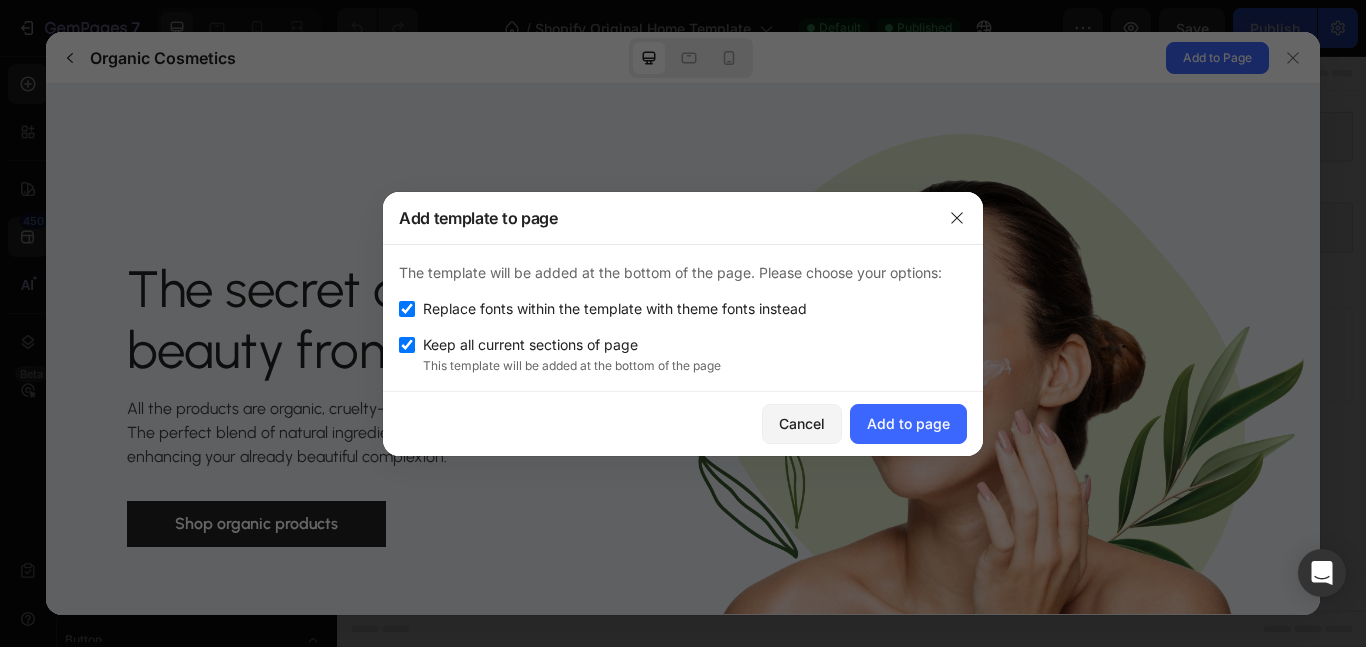 click on "Keep all current sections of page" at bounding box center [530, 345] 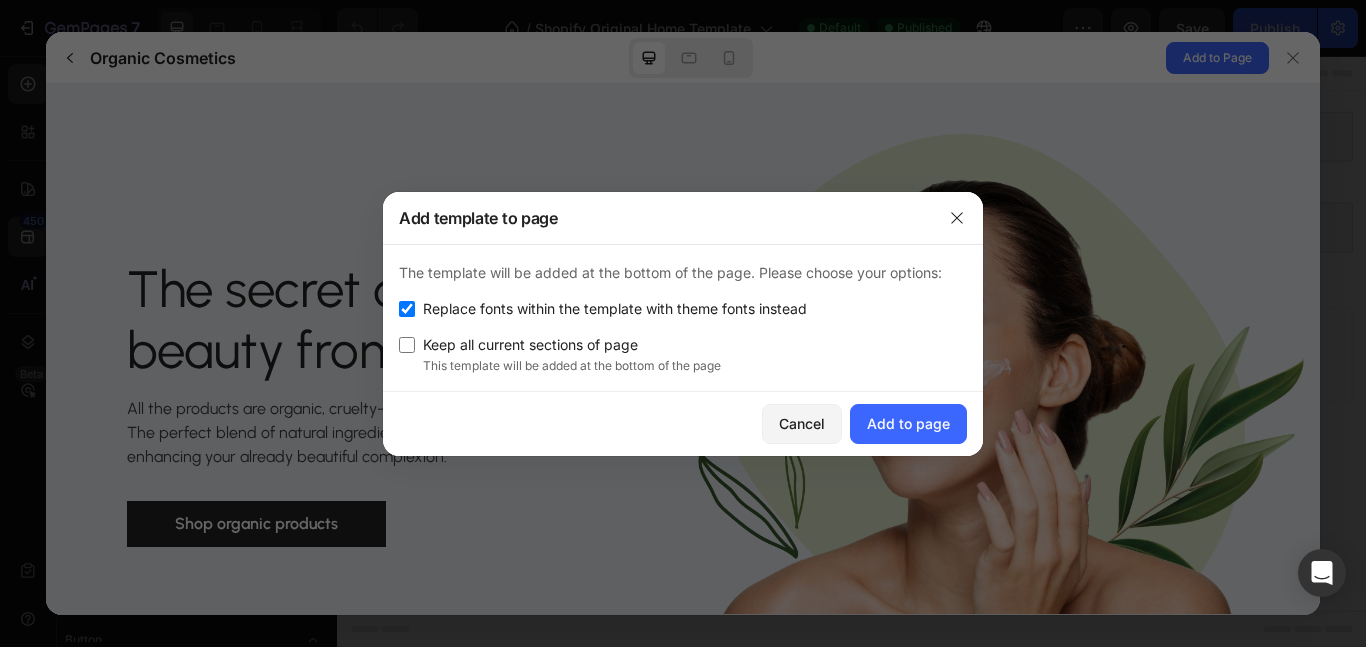 checkbox on "false" 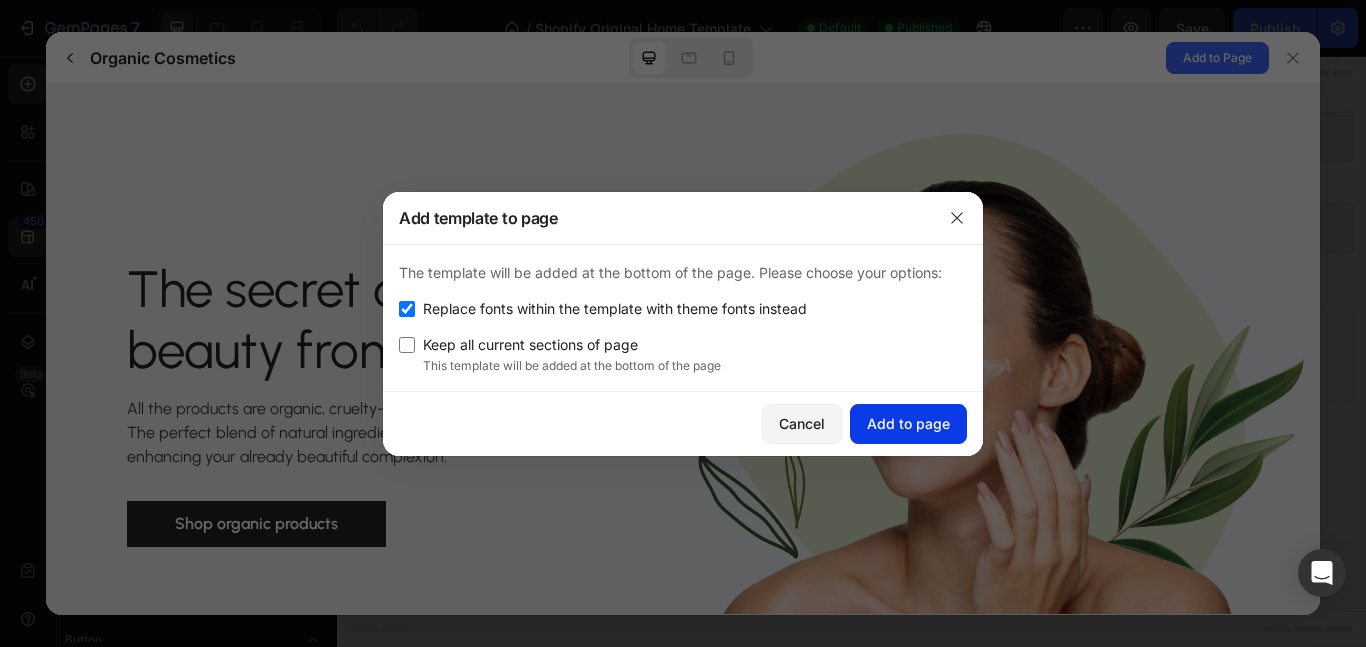 click on "Add to page" at bounding box center (908, 423) 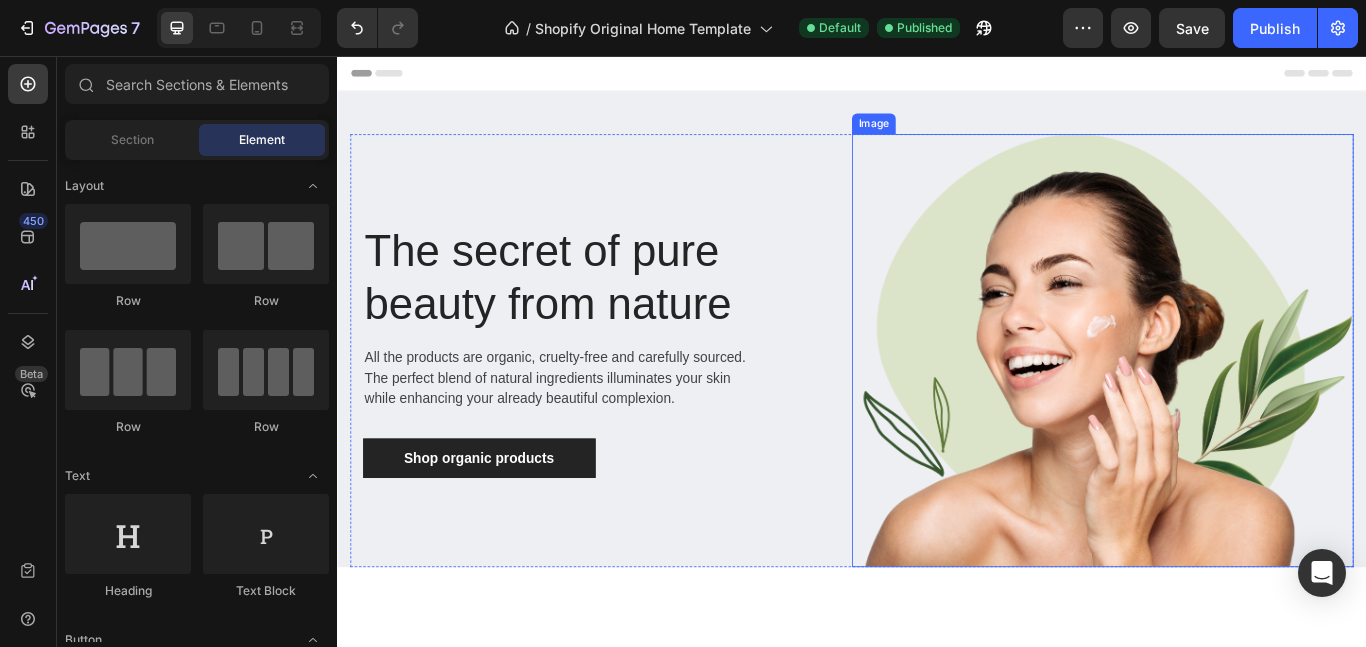 click at bounding box center [1229, 399] 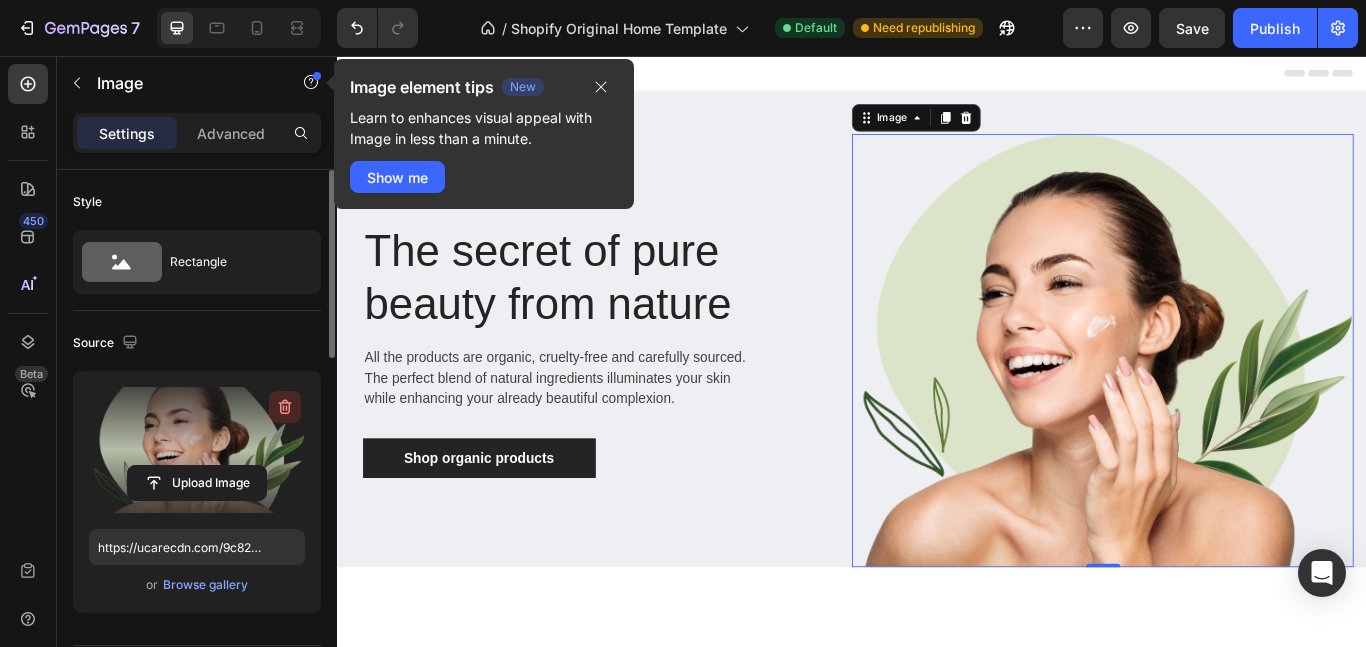 click 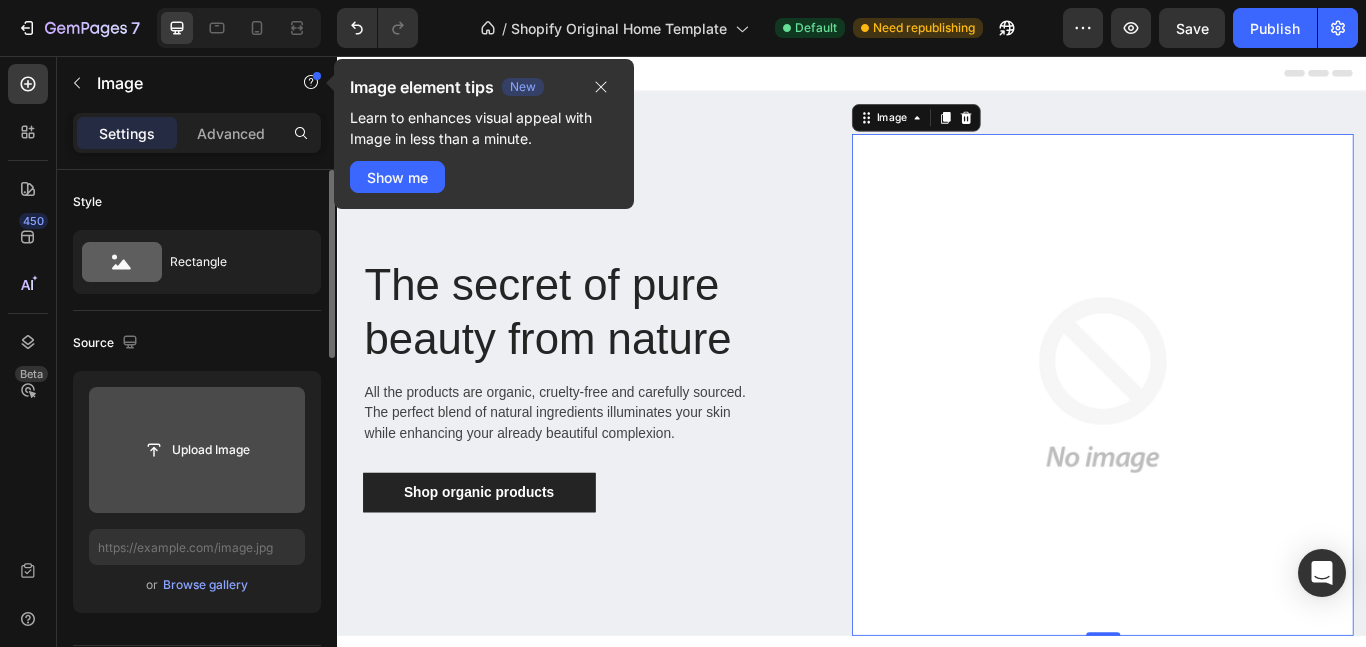 click 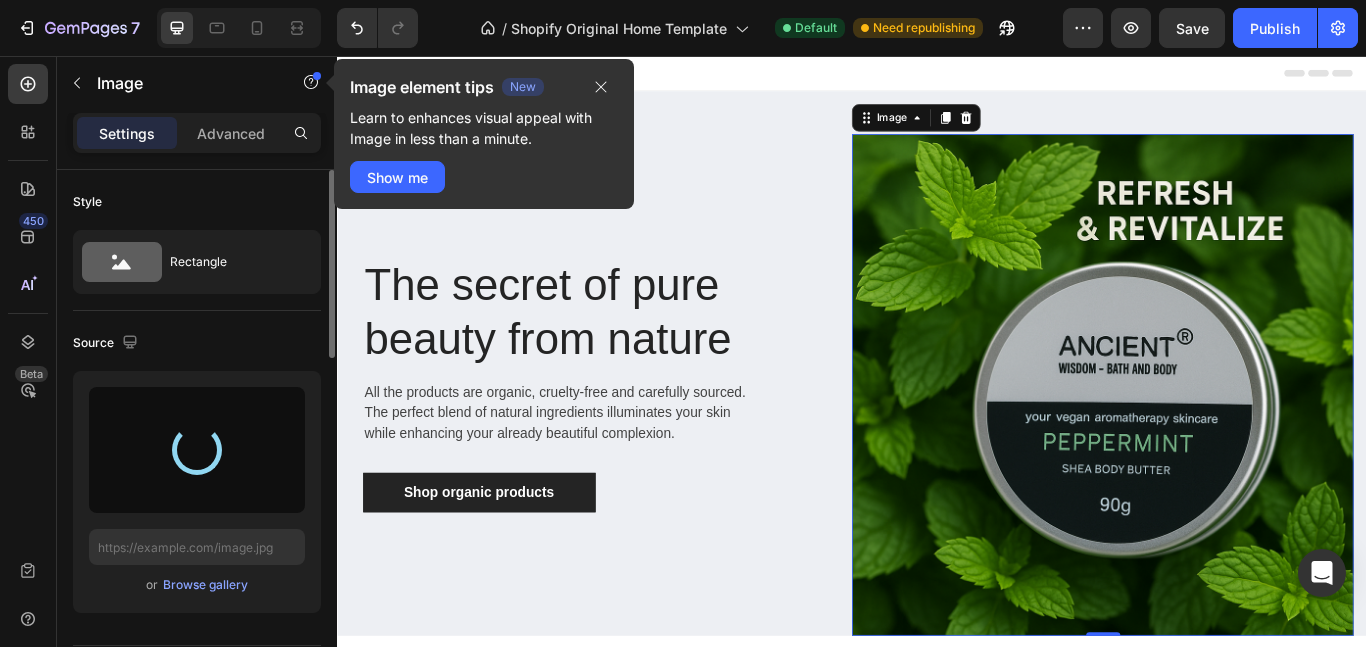 type on "https://cdn.shopify.com/s/files/1/0672/2342/1018/files/gempages_578422114248295035-607abb6e-ab7c-4f2d-b56b-9da1e80d6e8c.png" 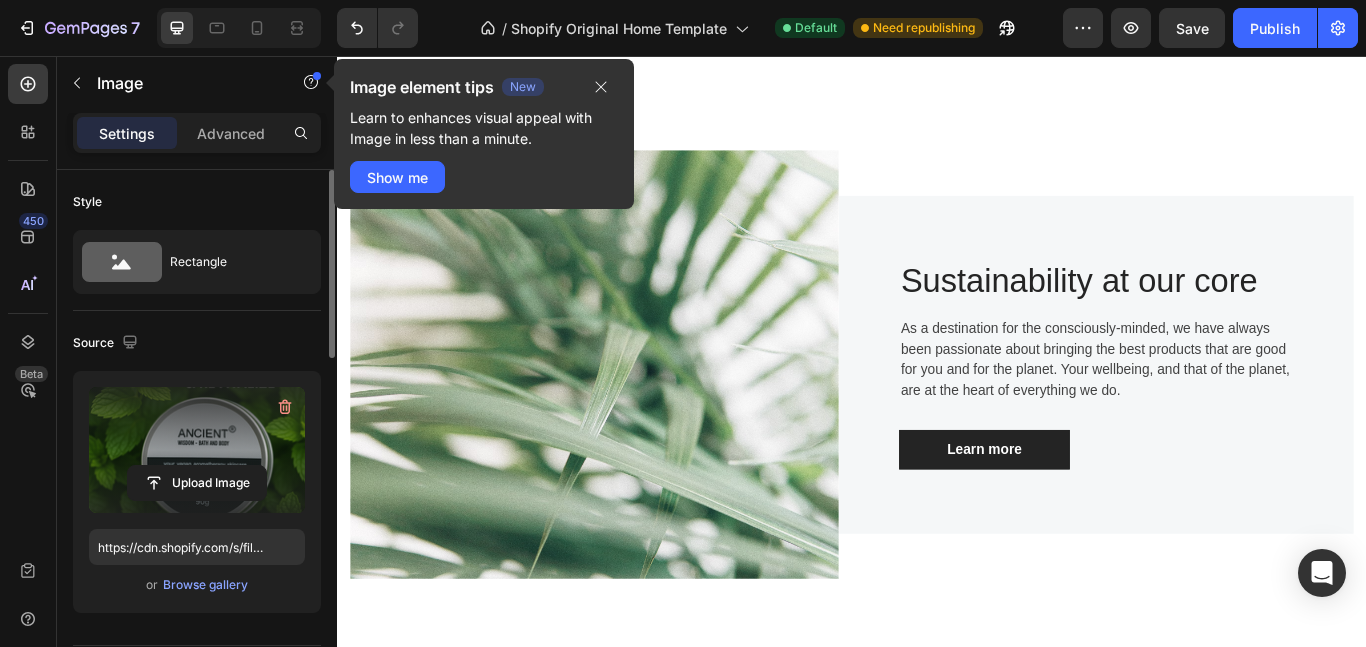 scroll, scrollTop: 711, scrollLeft: 0, axis: vertical 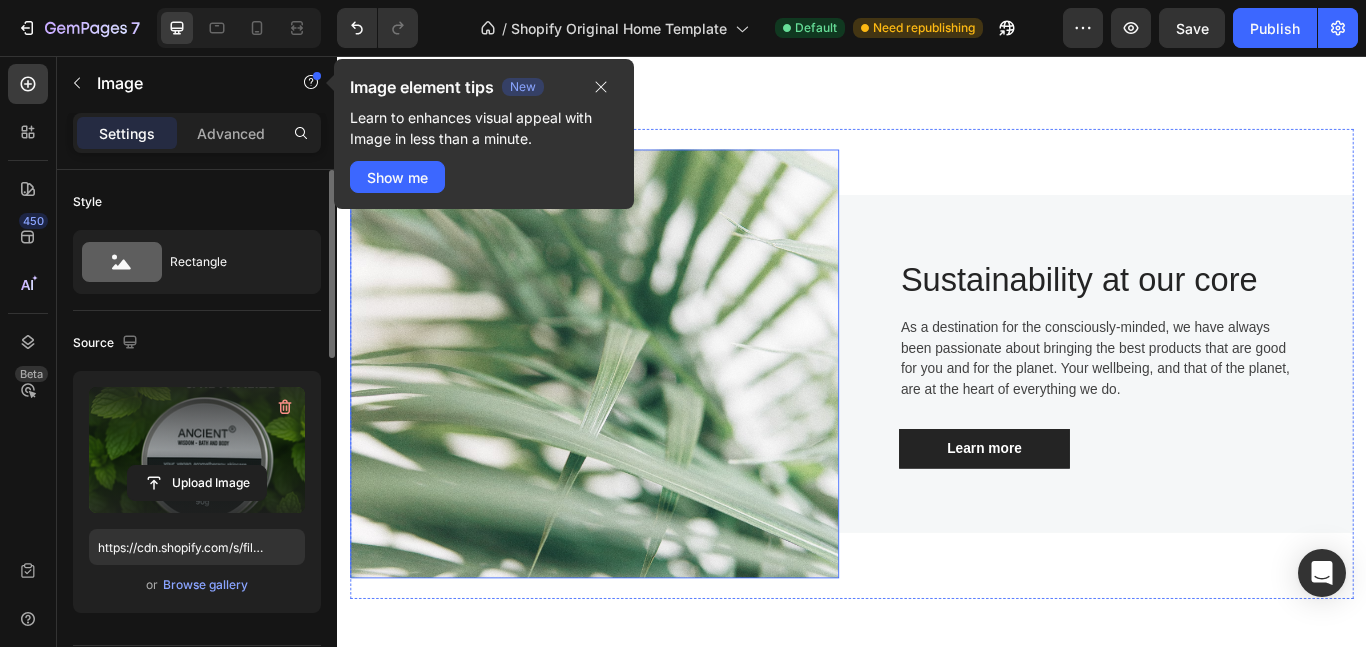 click at bounding box center (637, 415) 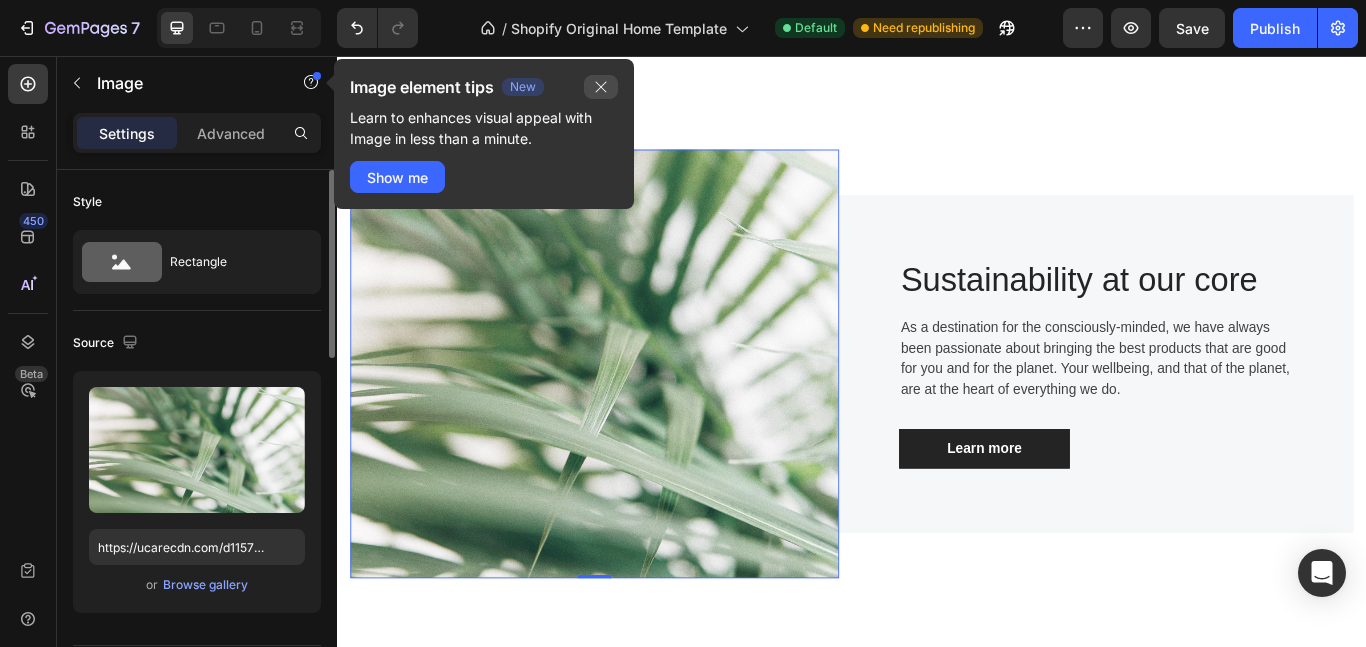 click 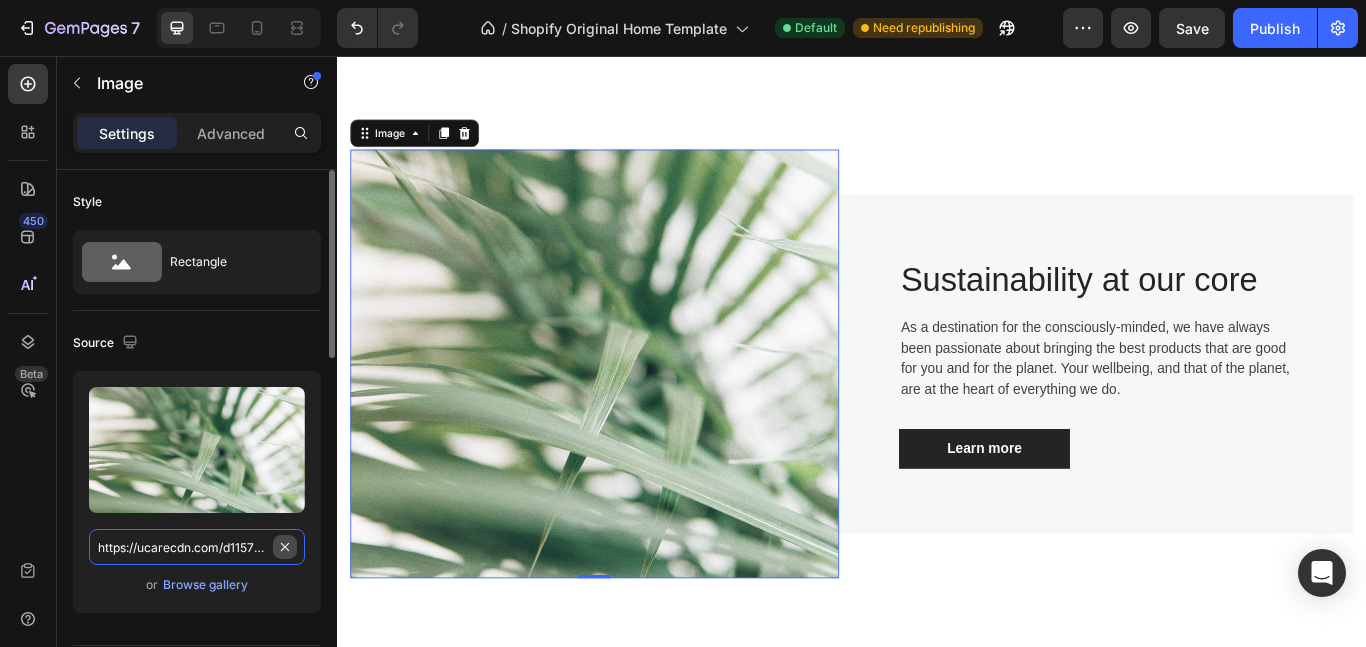 type 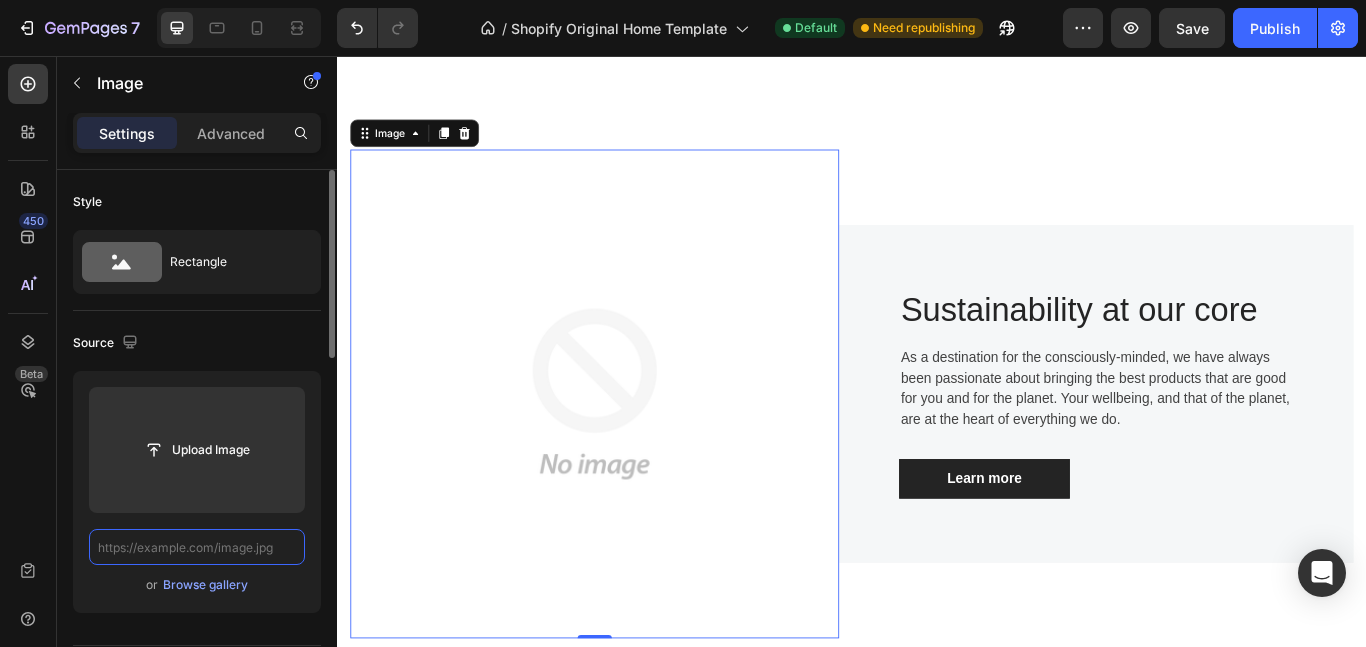scroll, scrollTop: 0, scrollLeft: 0, axis: both 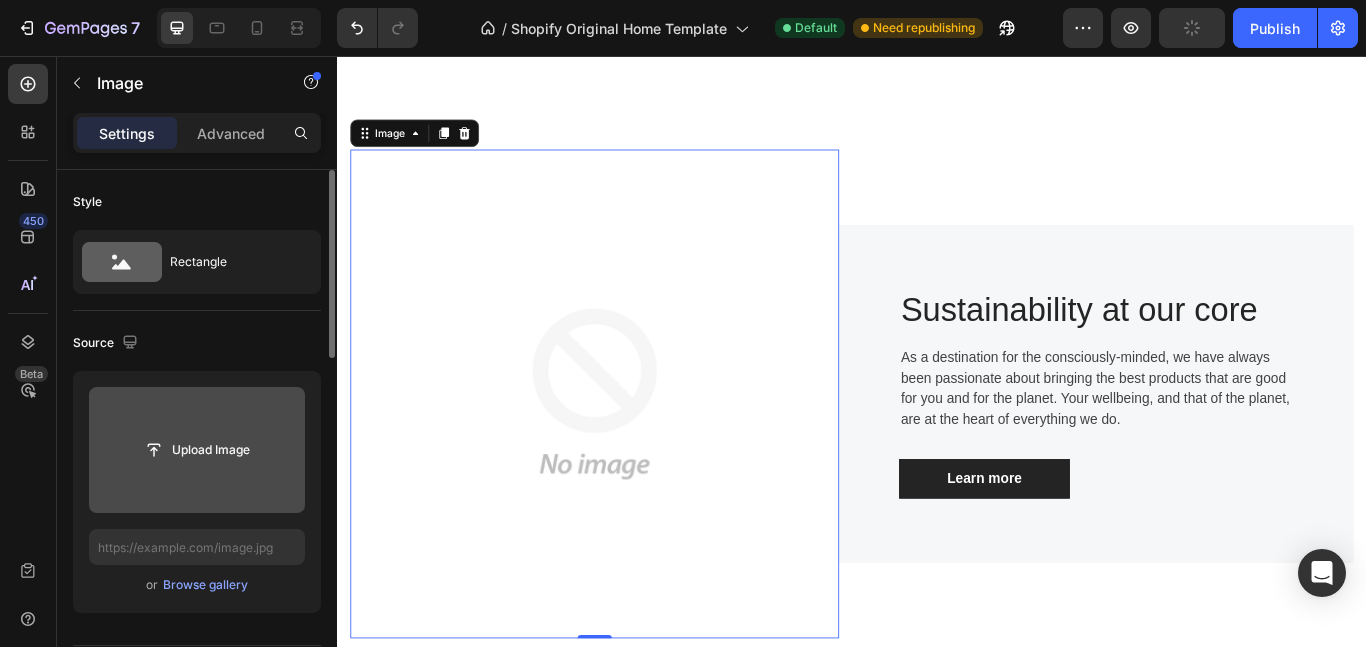 click 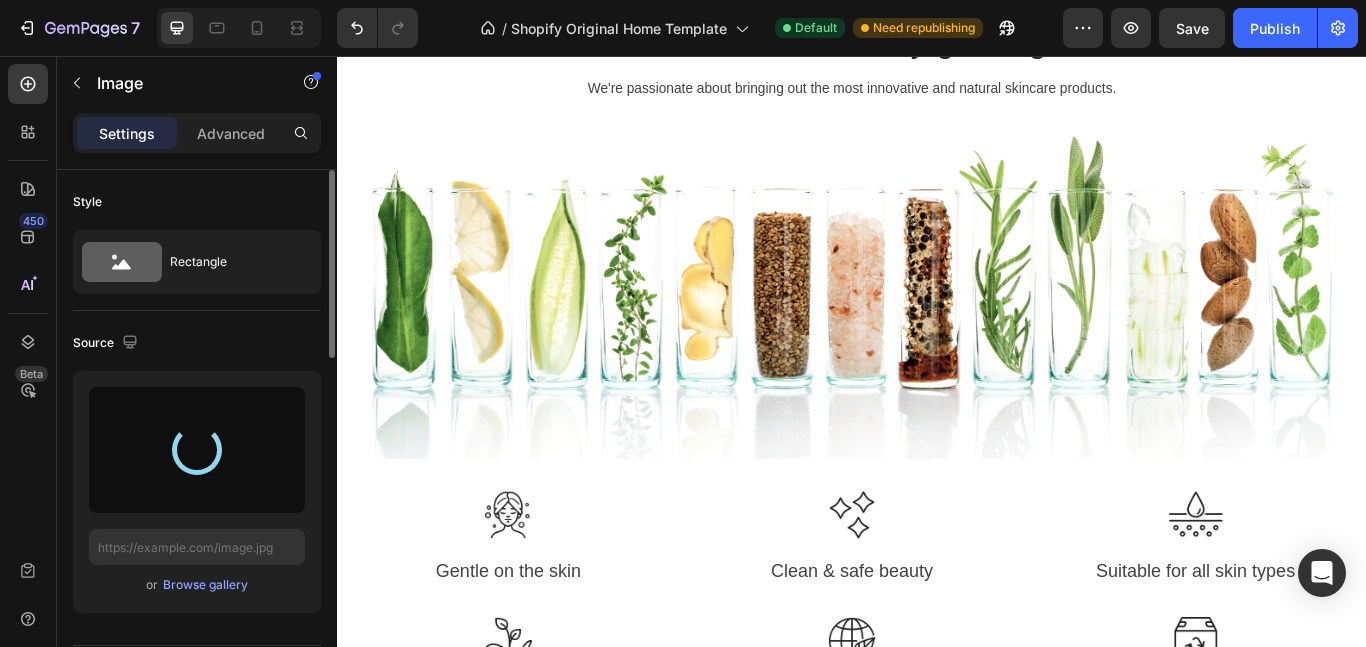 scroll, scrollTop: 1609, scrollLeft: 0, axis: vertical 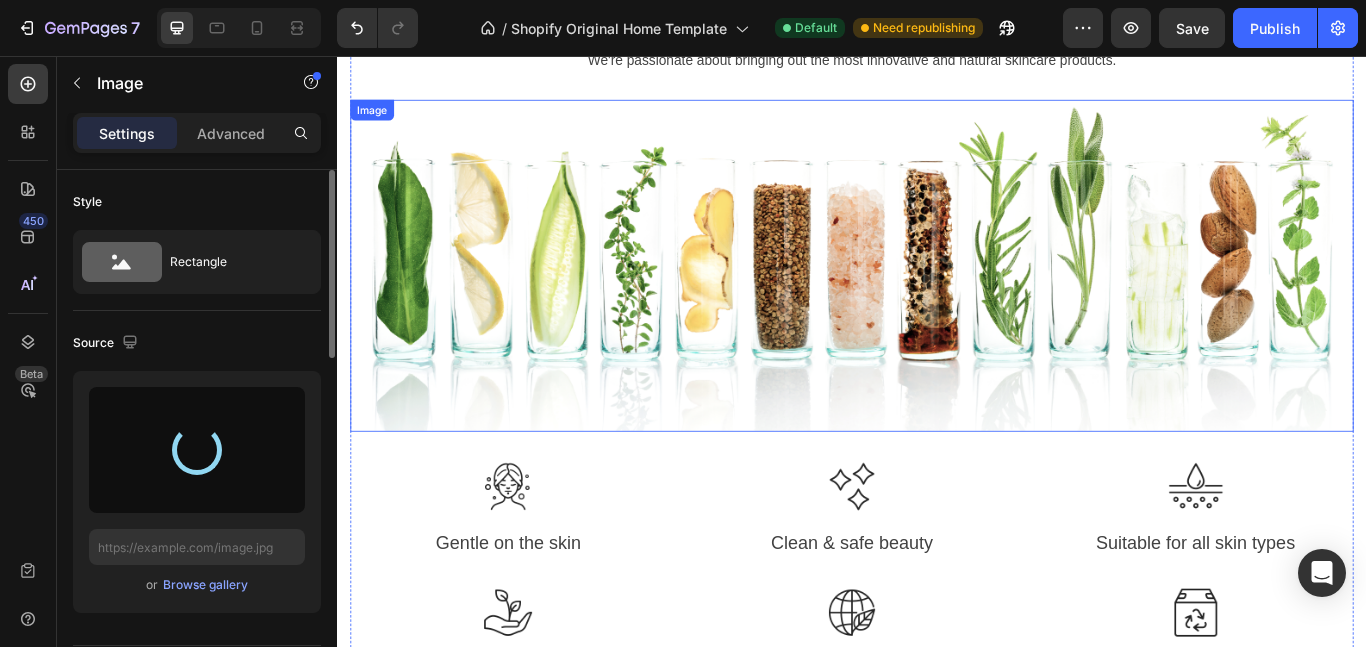 click at bounding box center (937, 300) 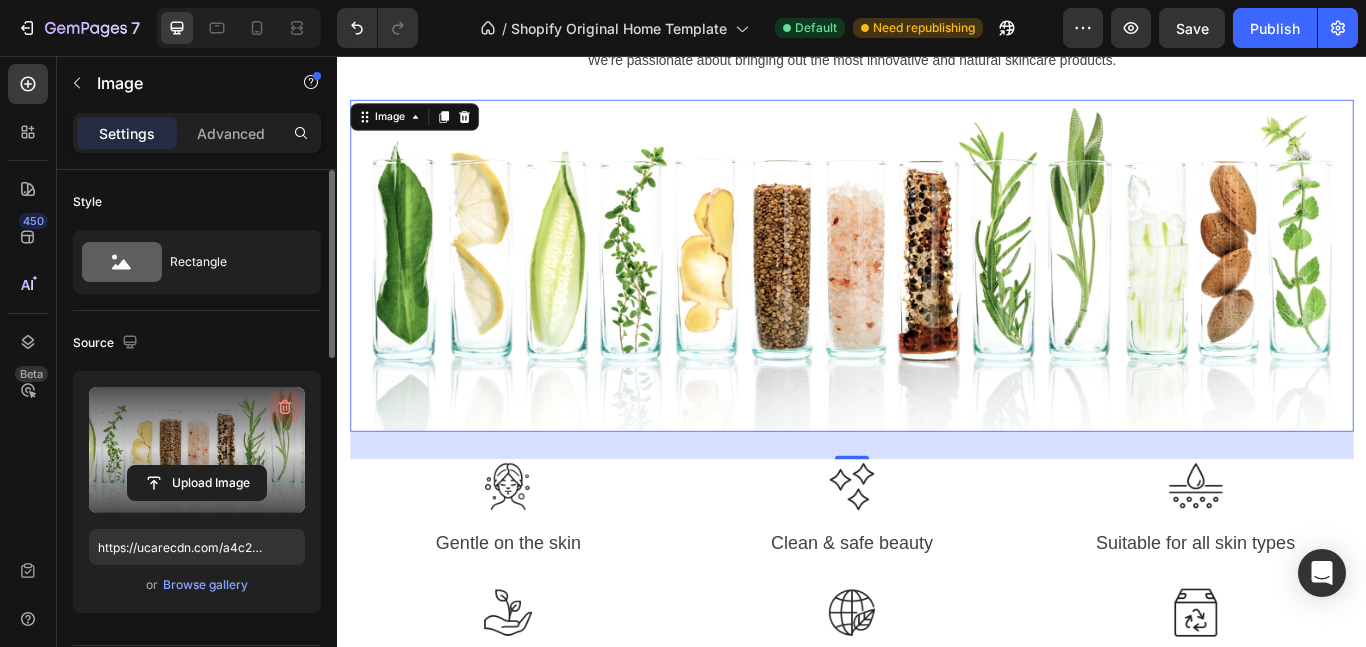 click 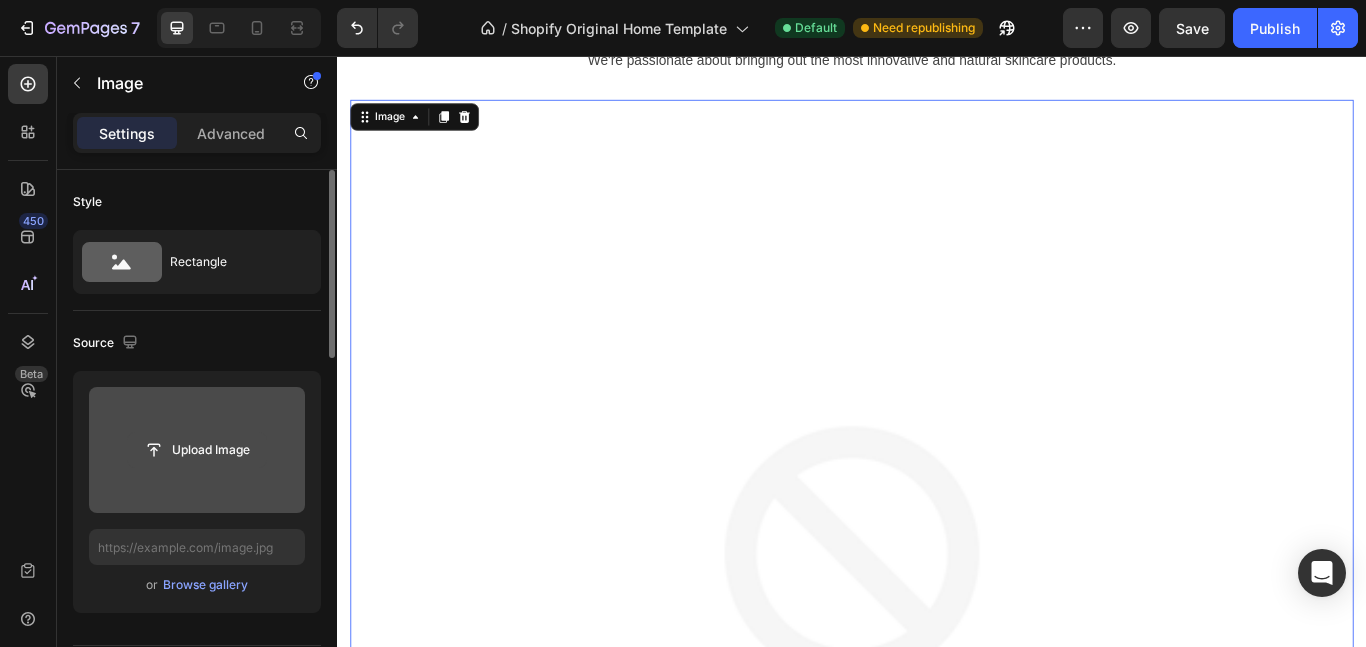 click 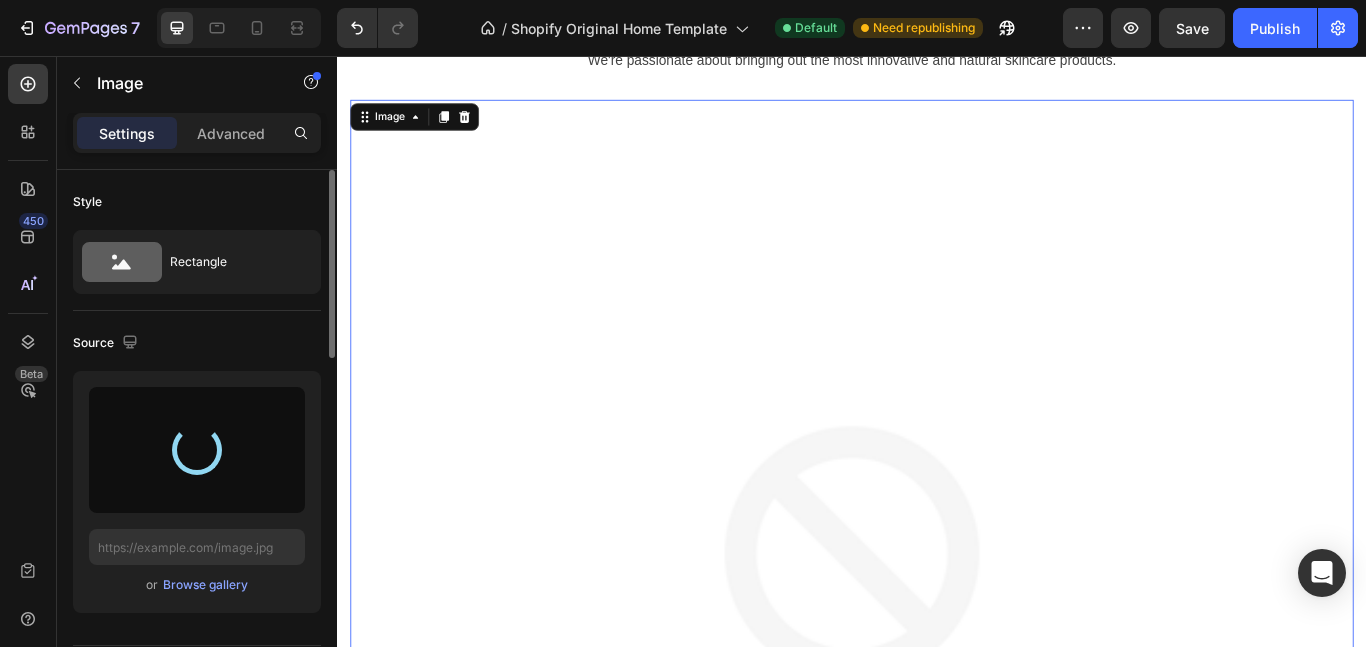 type on "https://cdn.shopify.com/s/files/1/0672/2342/1018/files/gempages_578422114248295035-2db7a9e8-29d8-4b8c-8bf1-30318ca13a79.png" 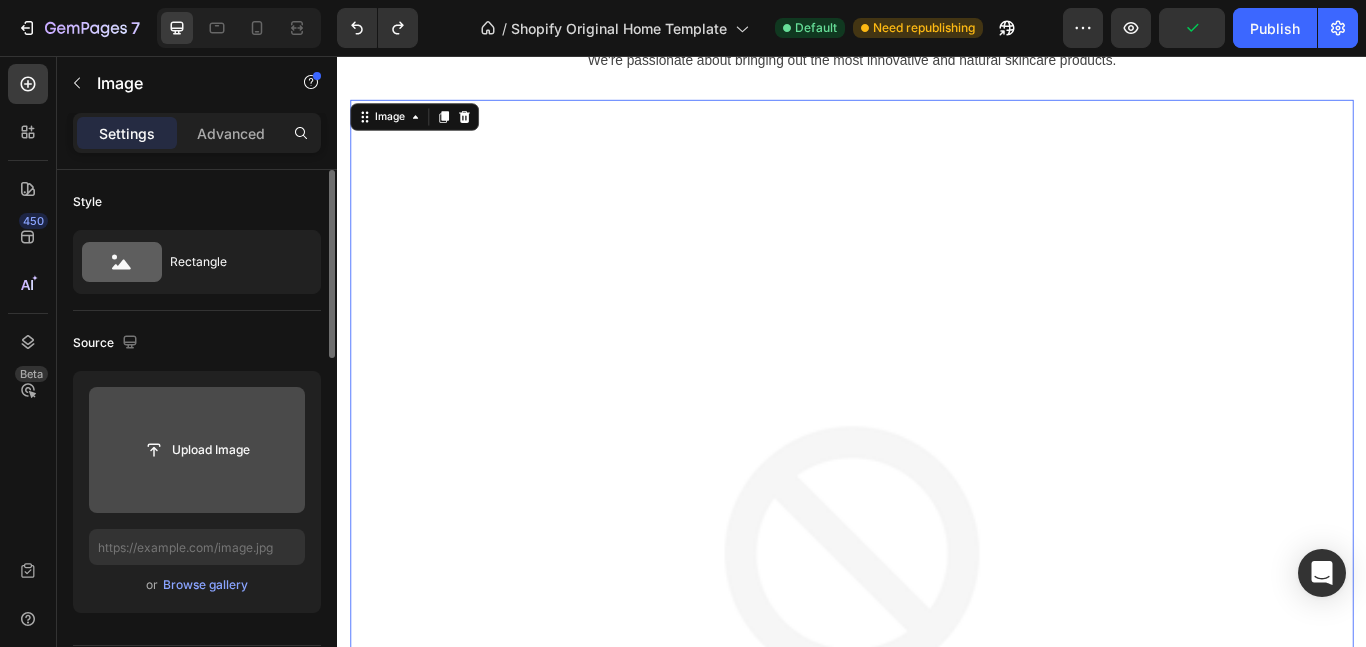 type on "https://ucarecdn.com/a4c227ff-ea02-4f1f-b3fe-0dd419e73848/-/format/auto/" 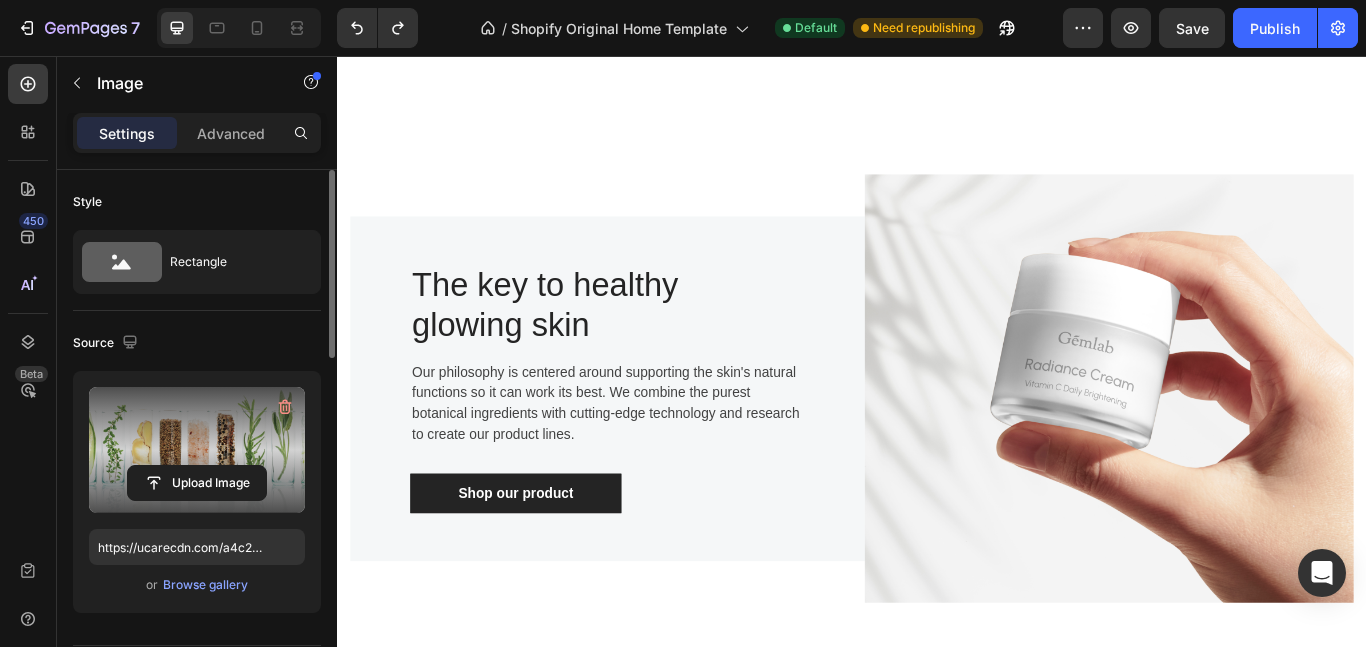 scroll, scrollTop: 2427, scrollLeft: 0, axis: vertical 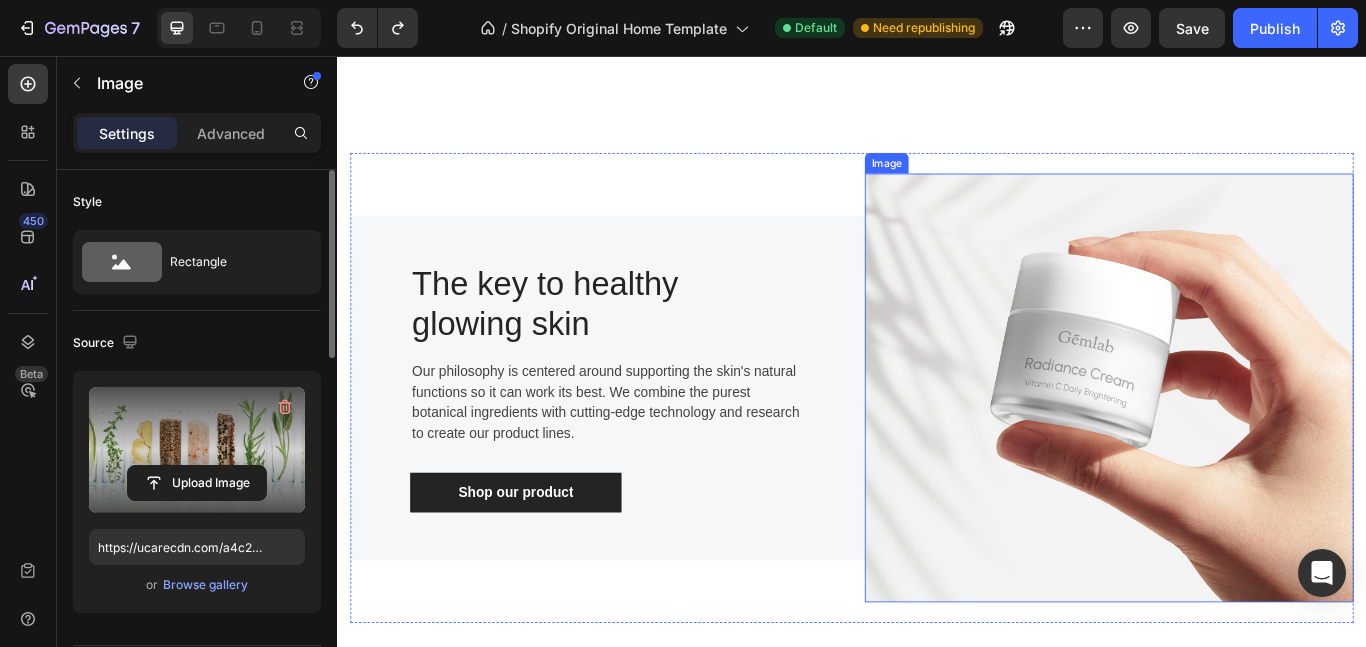 click at bounding box center [1237, 443] 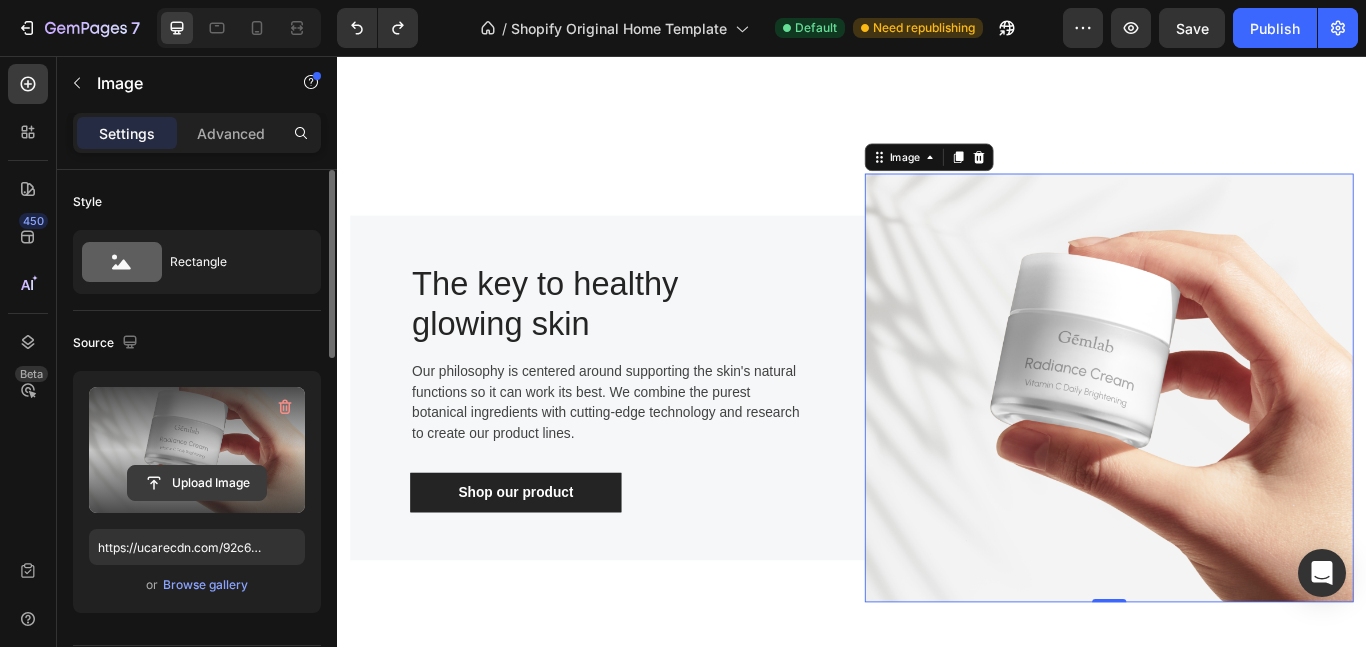 click 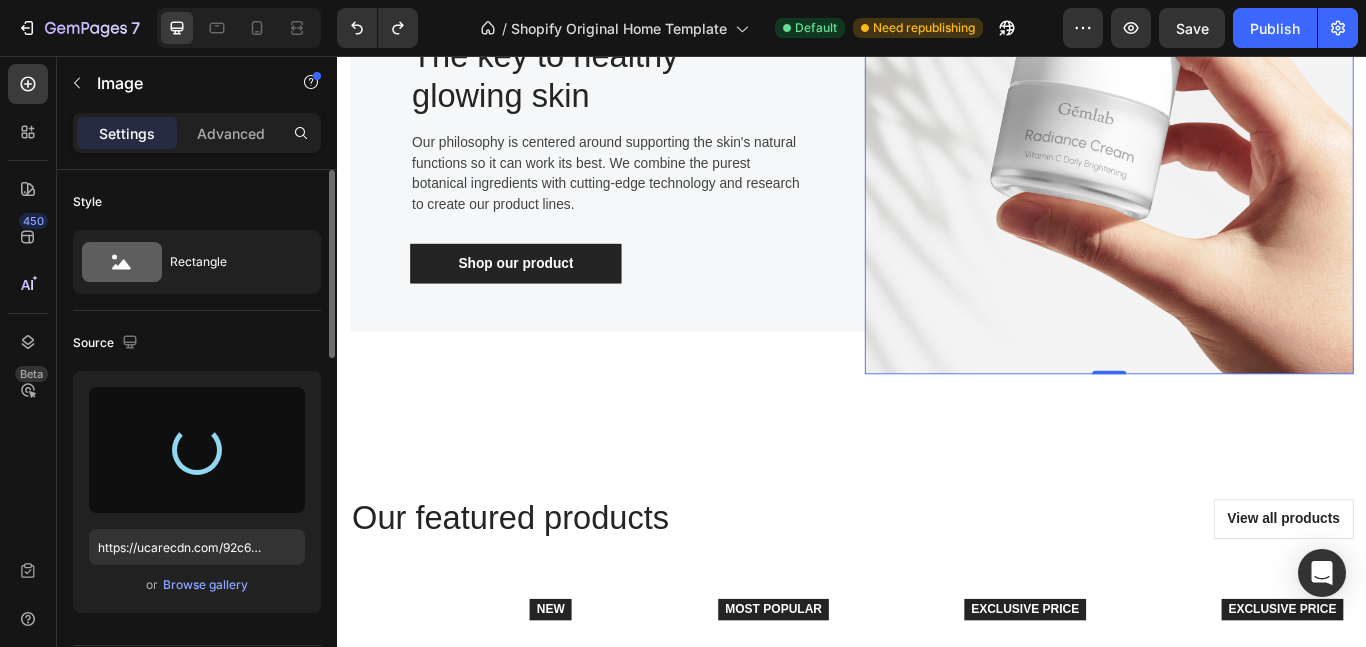 scroll, scrollTop: 3112, scrollLeft: 0, axis: vertical 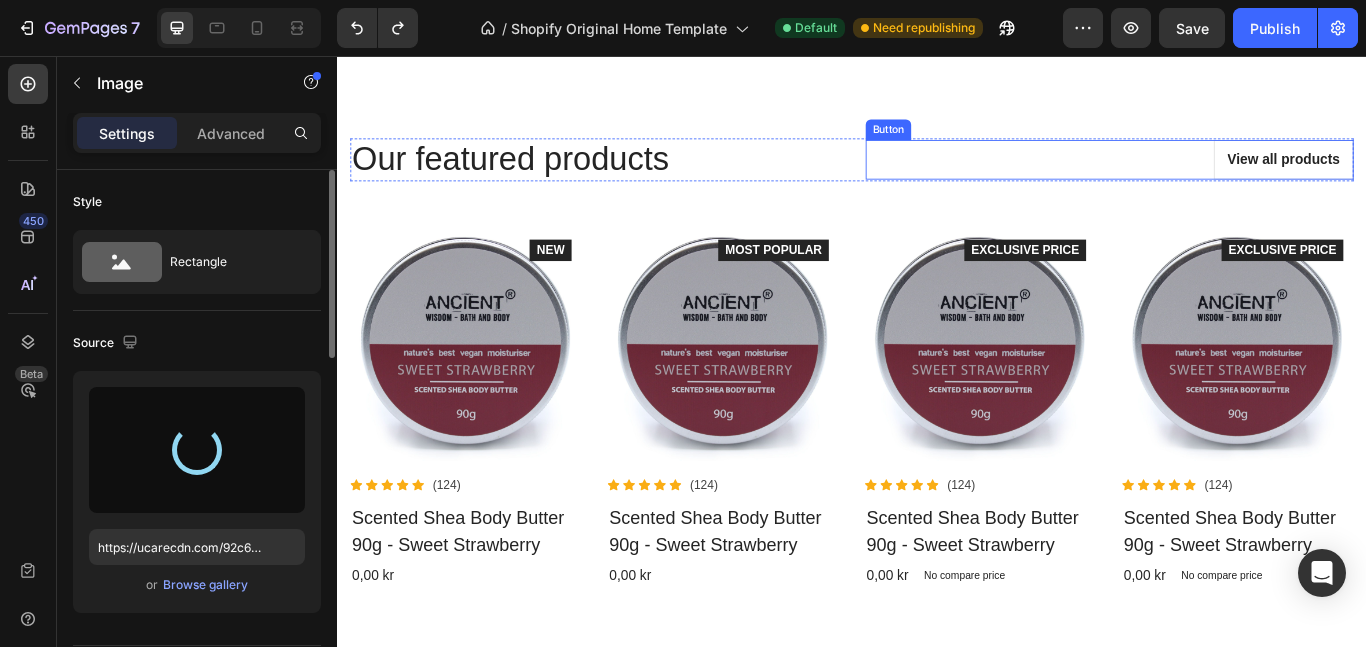 type on "https://cdn.shopify.com/s/files/1/0672/2342/1018/files/gempages_578422114248295035-eb474e11-798a-4d09-86d6-c02d4386b5ea.png" 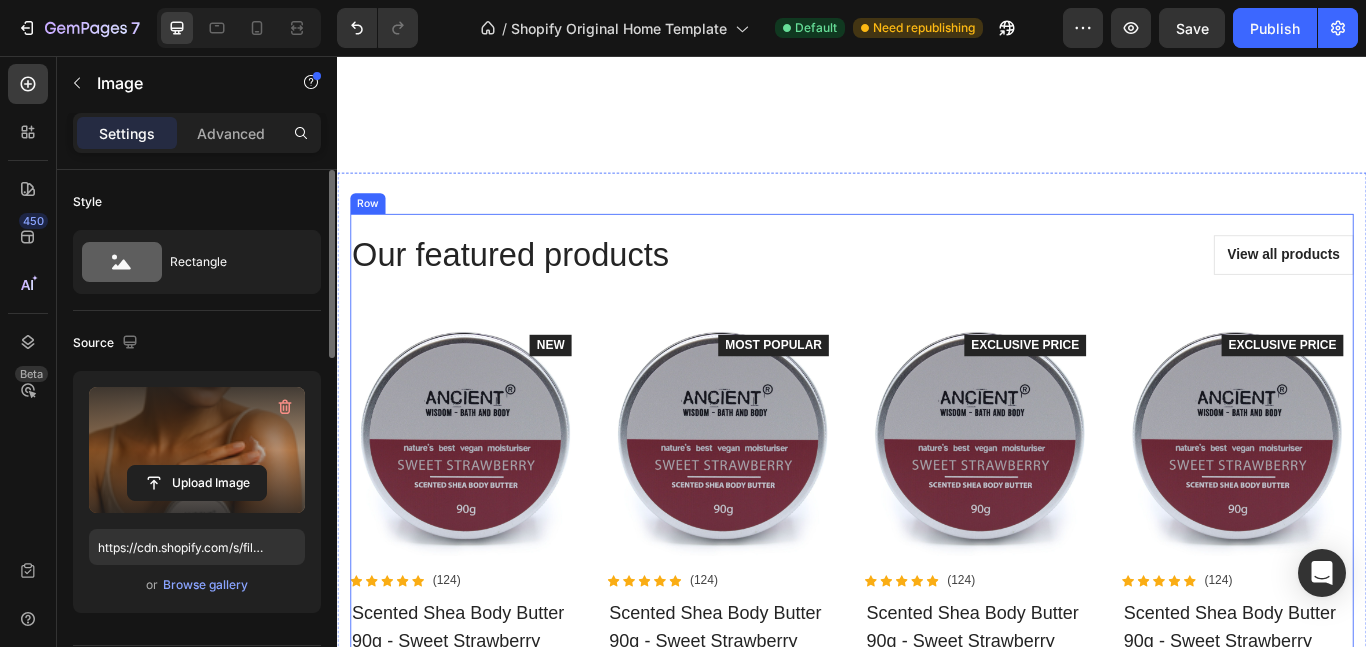scroll, scrollTop: 3531, scrollLeft: 0, axis: vertical 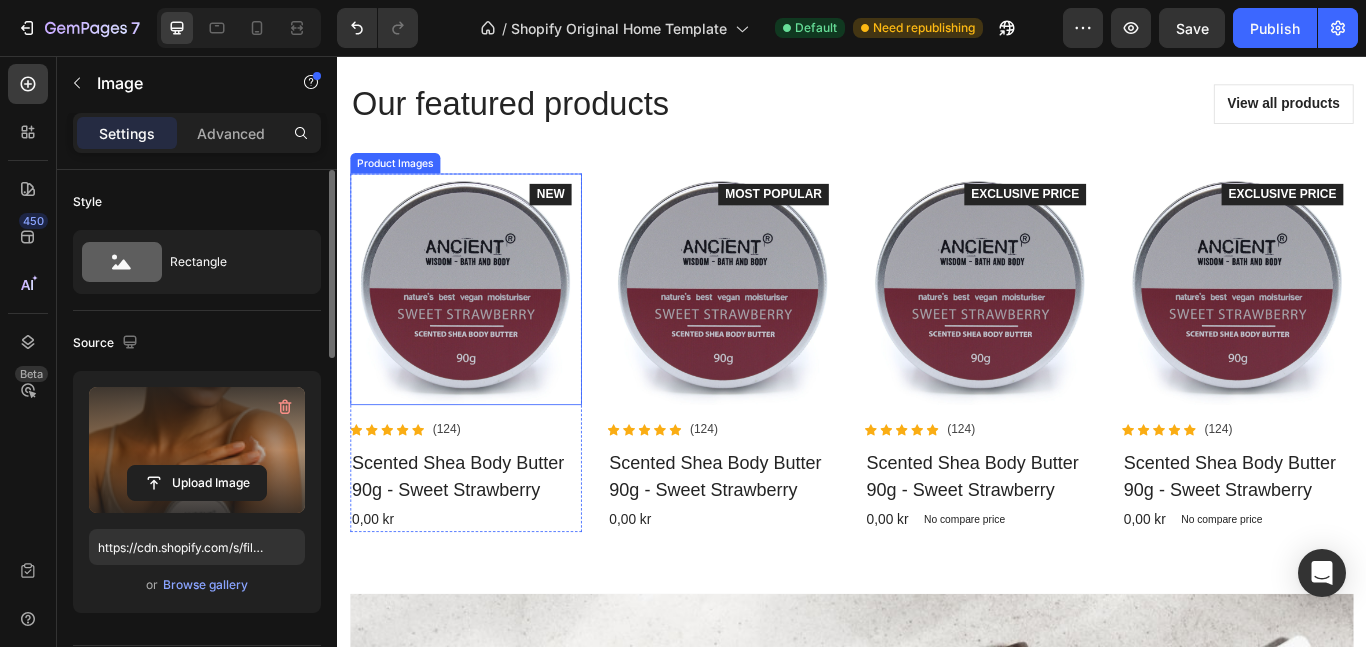 click at bounding box center [487, 328] 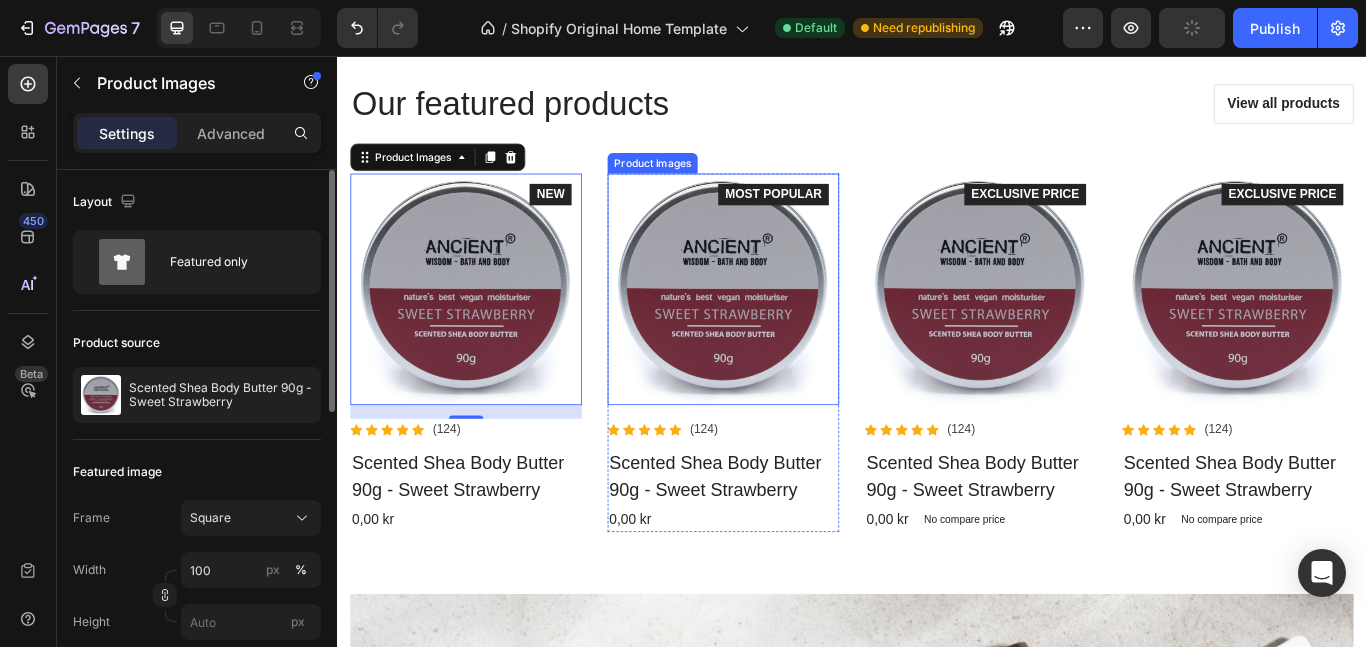click at bounding box center [787, 328] 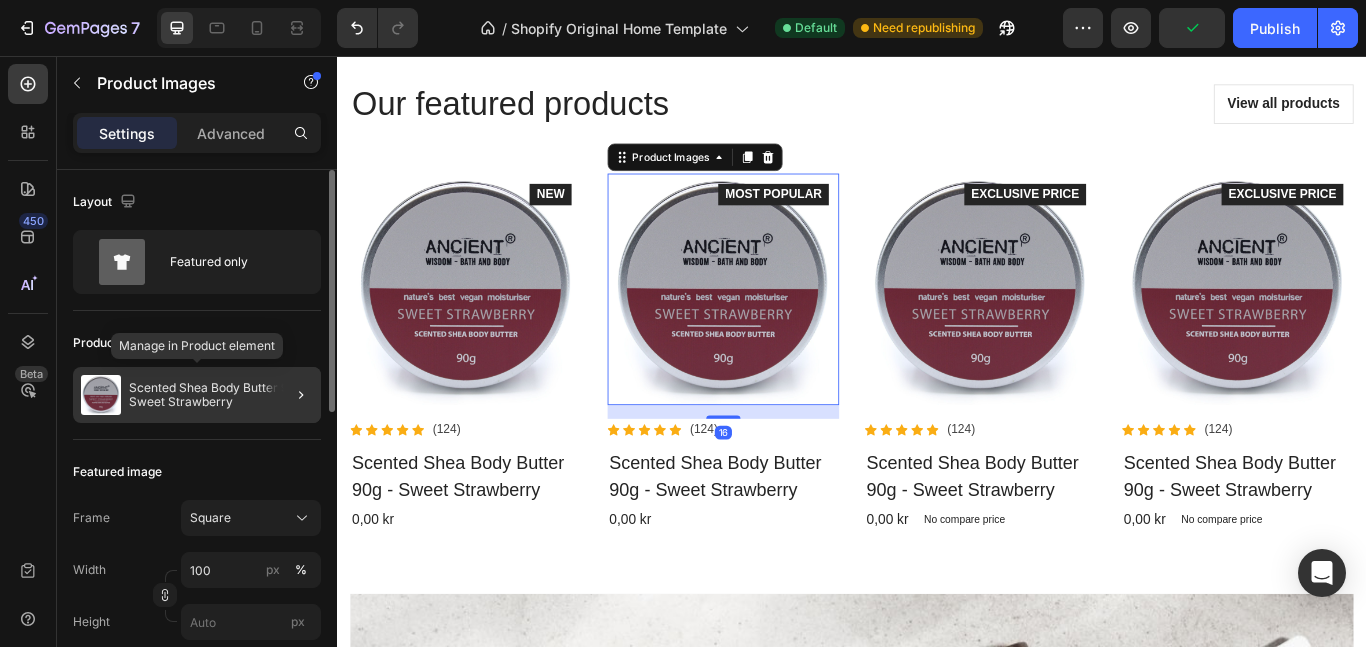 click on "Scented Shea Body Butter 90g - Sweet Strawberry" at bounding box center [221, 395] 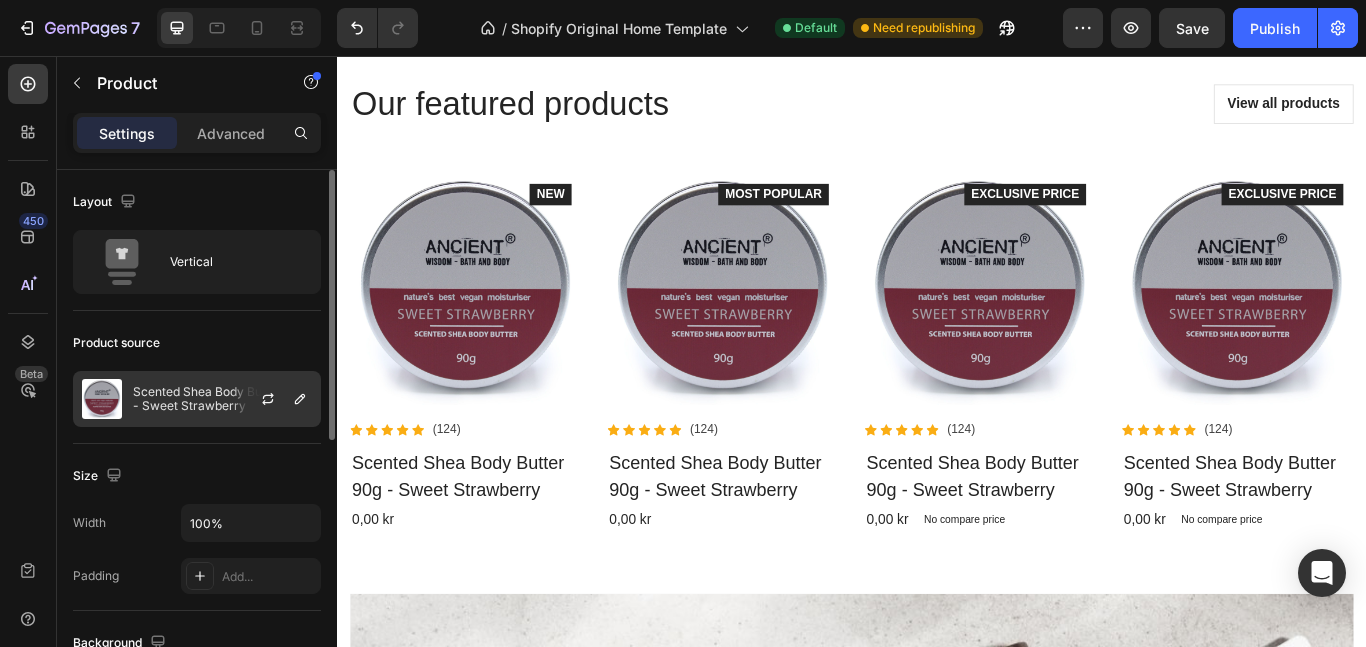 click on "Scented Shea Body Butter 90g - Sweet Strawberry" at bounding box center [222, 399] 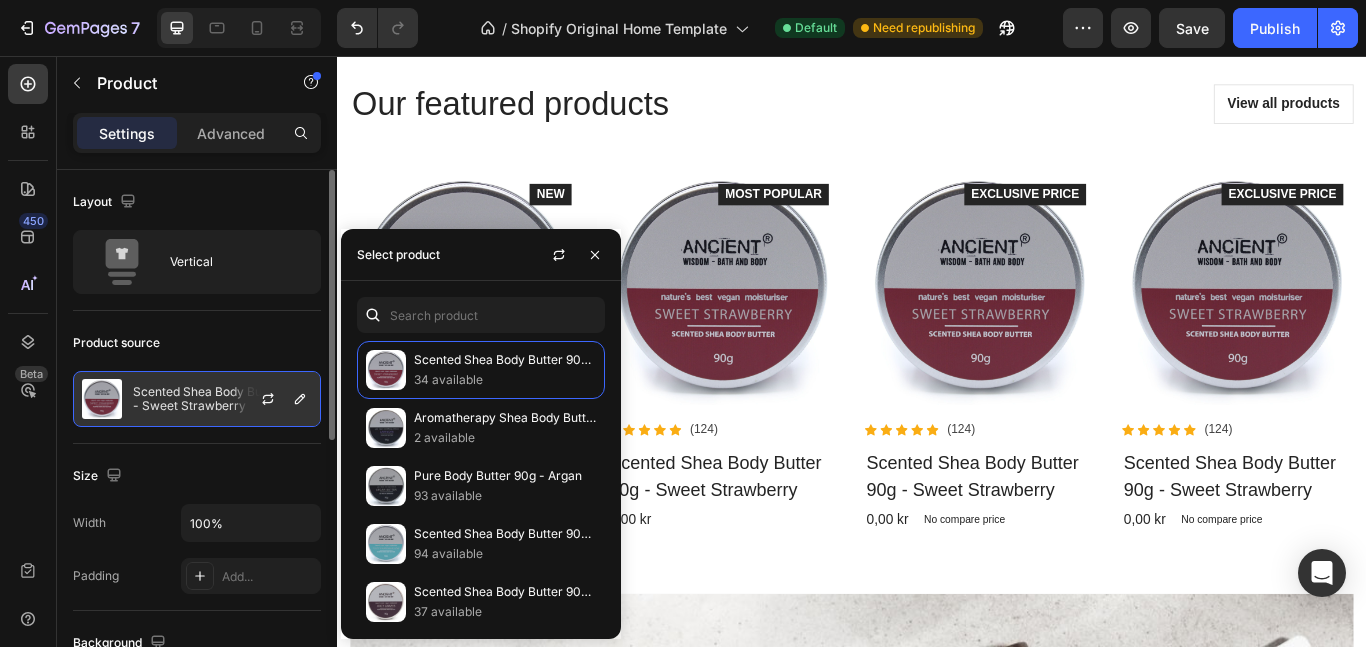 click on "Scented Shea Body Butter 90g - Sweet Strawberry" at bounding box center (222, 399) 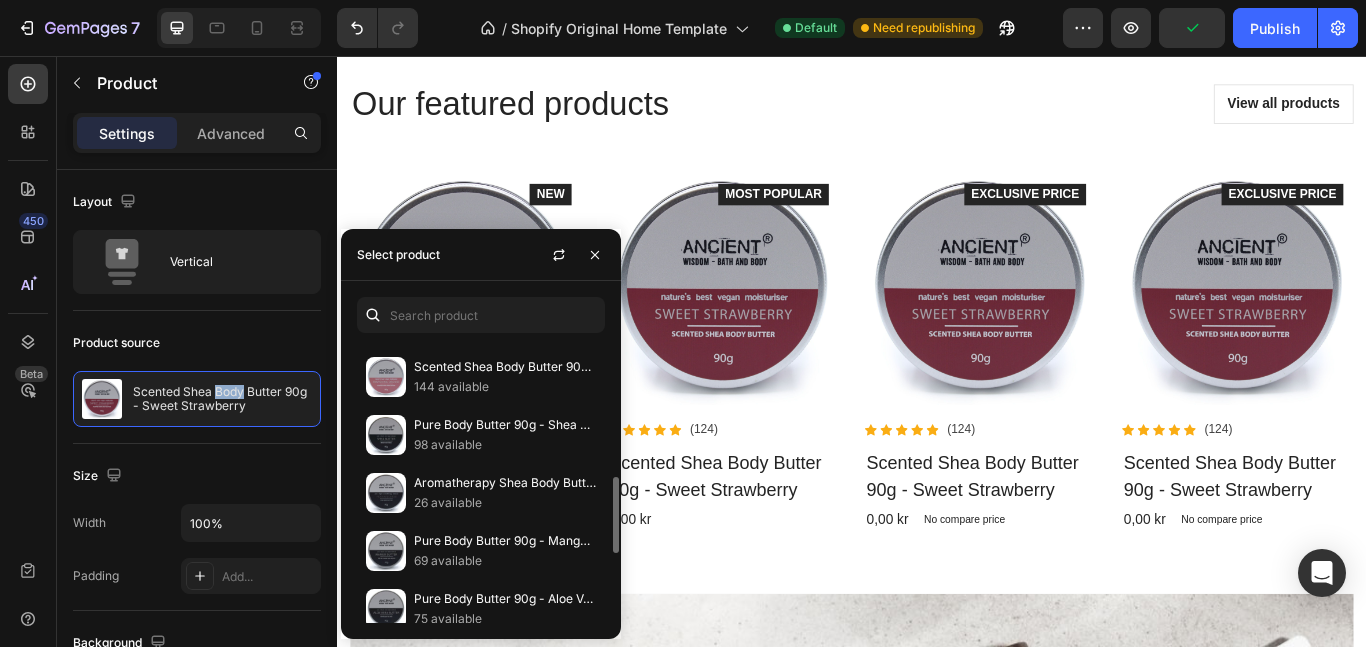 scroll, scrollTop: 519, scrollLeft: 0, axis: vertical 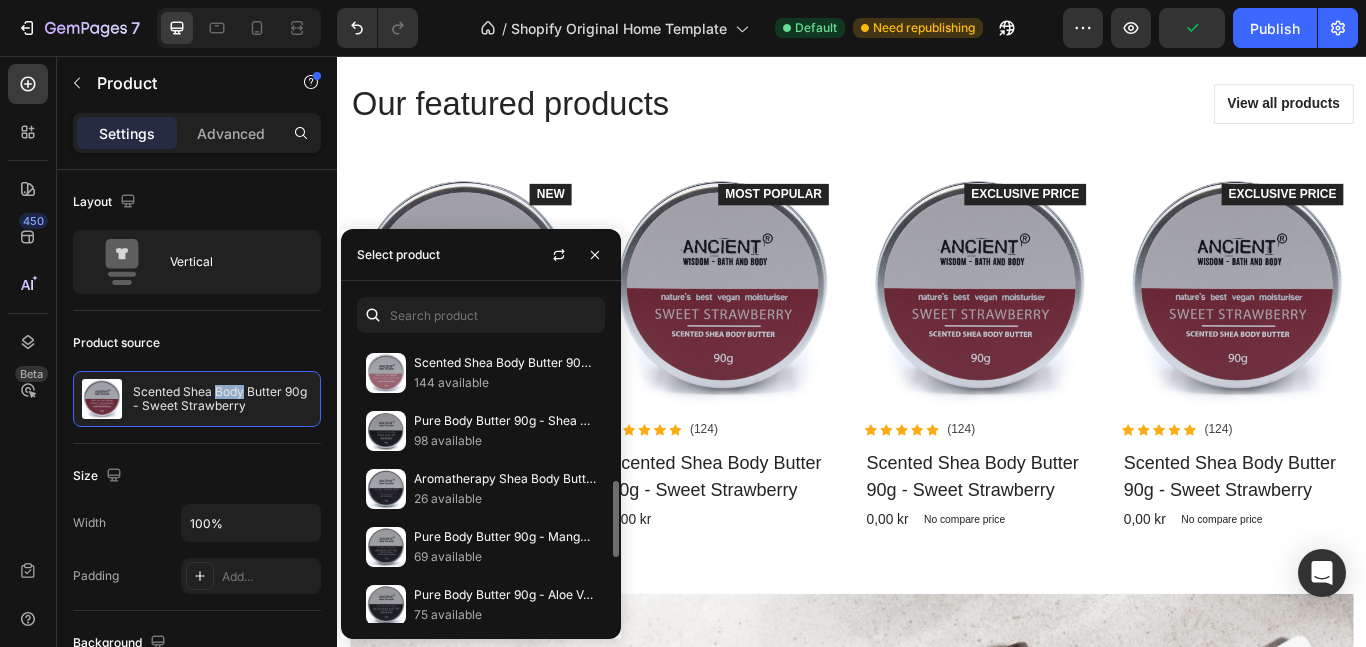 click on "98 available" at bounding box center (505, 441) 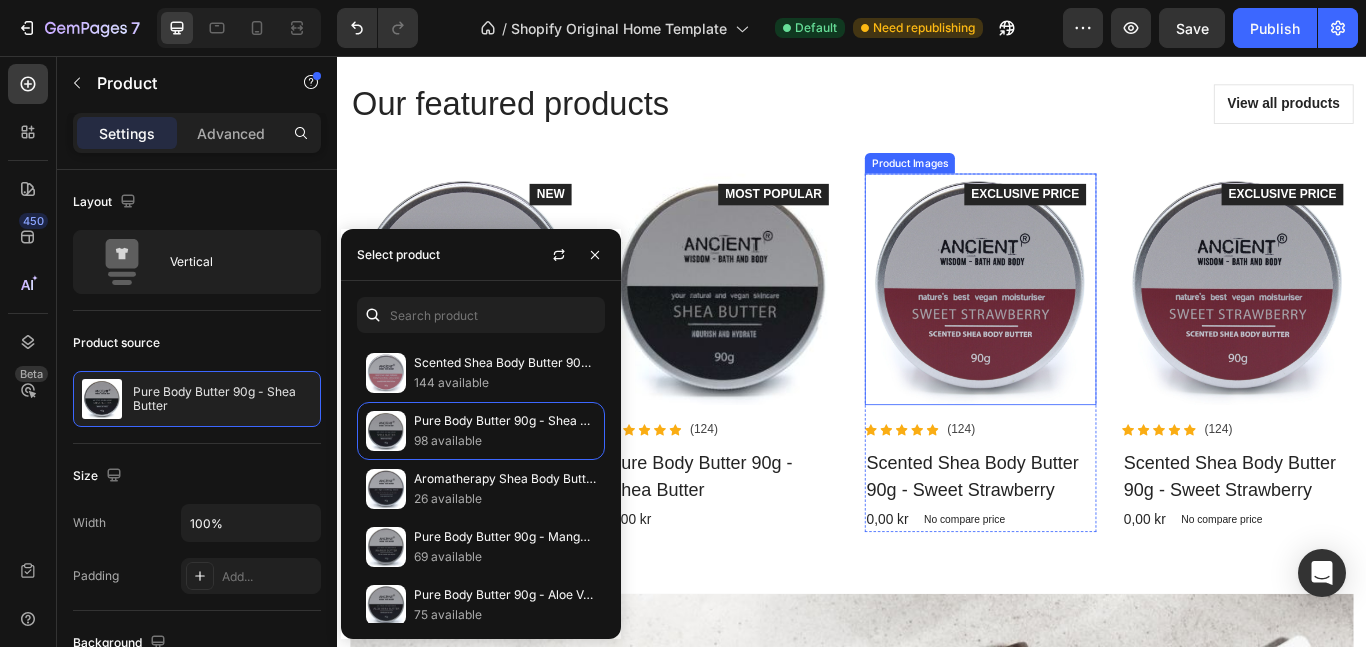 click at bounding box center [1087, 328] 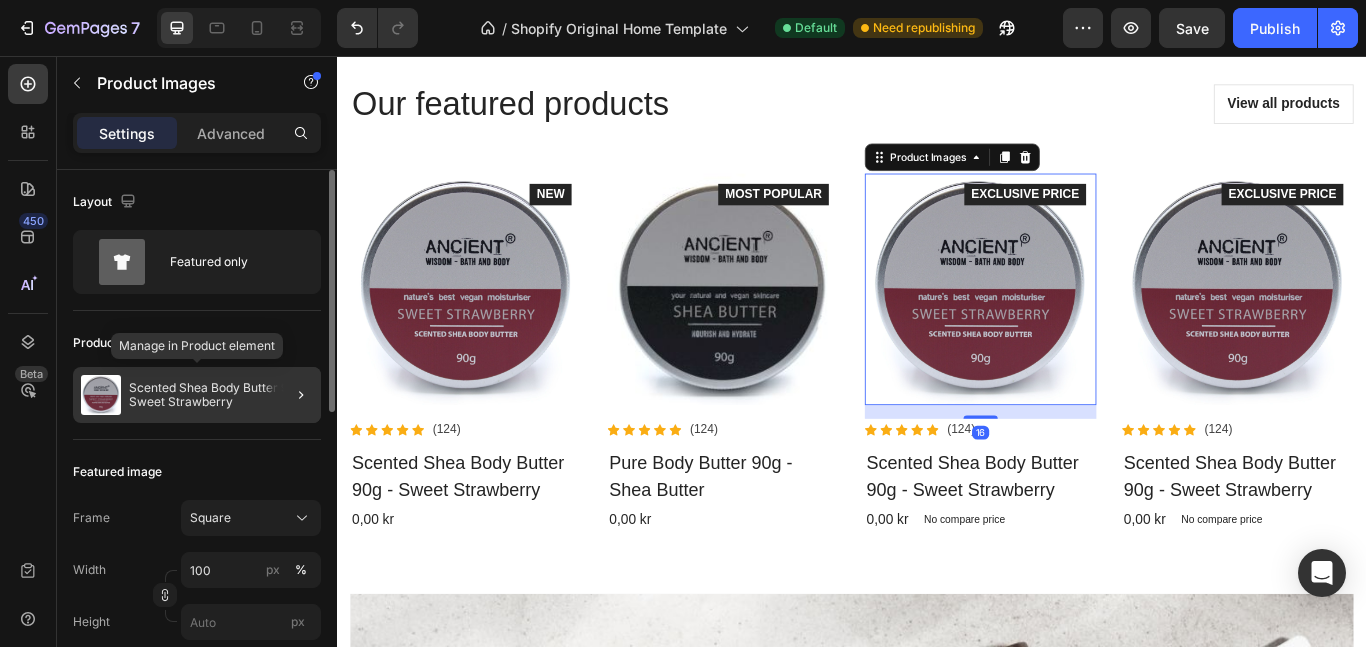 click on "Scented Shea Body Butter 90g - Sweet Strawberry" at bounding box center (221, 395) 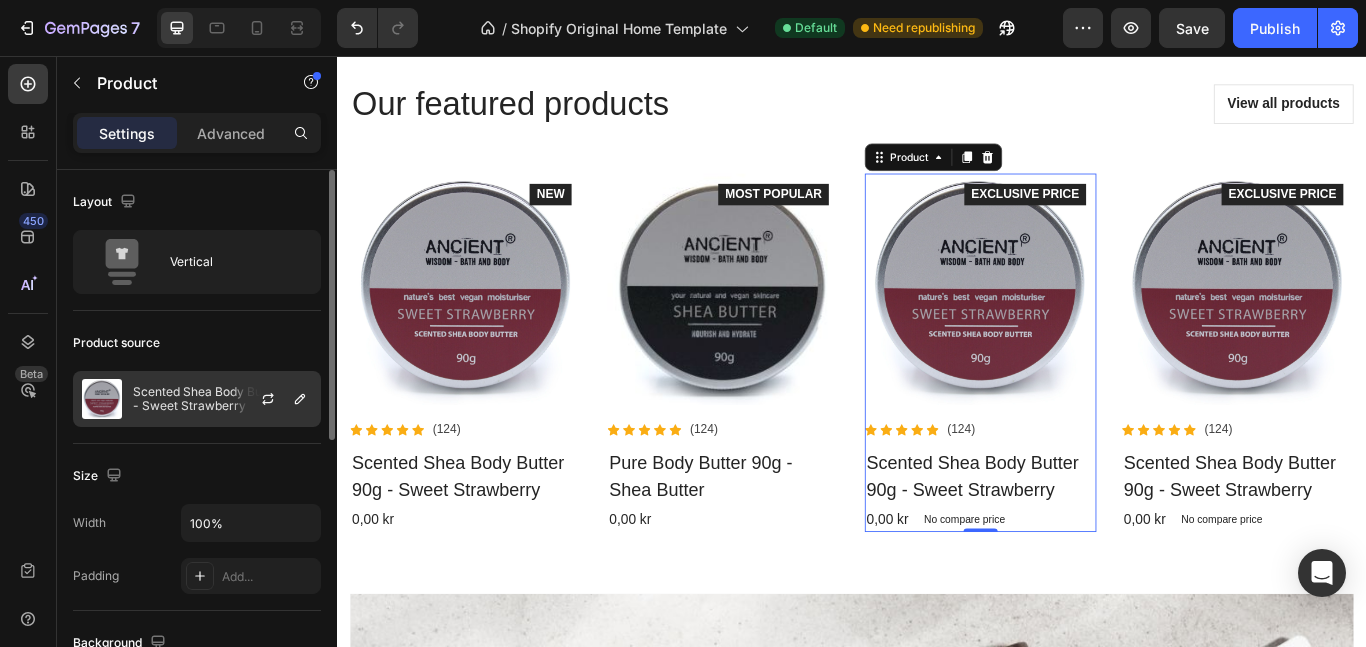 click on "Scented Shea Body Butter 90g - Sweet Strawberry" at bounding box center (222, 399) 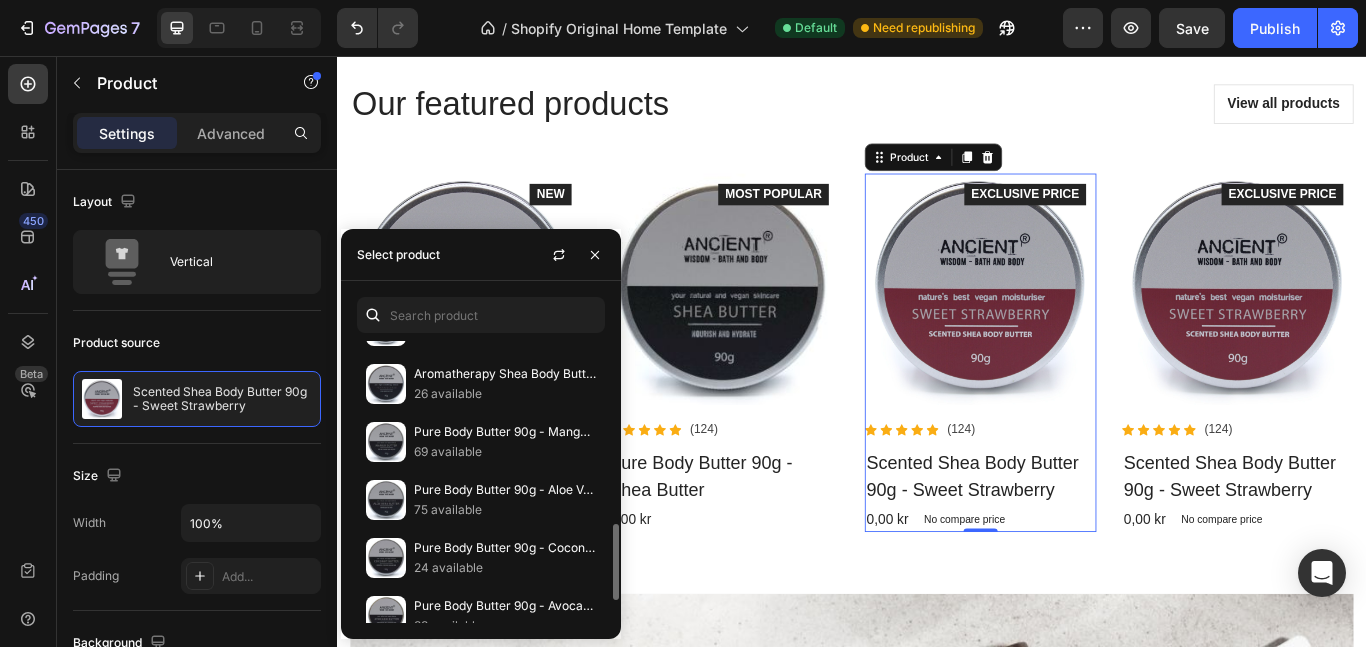 scroll, scrollTop: 729, scrollLeft: 0, axis: vertical 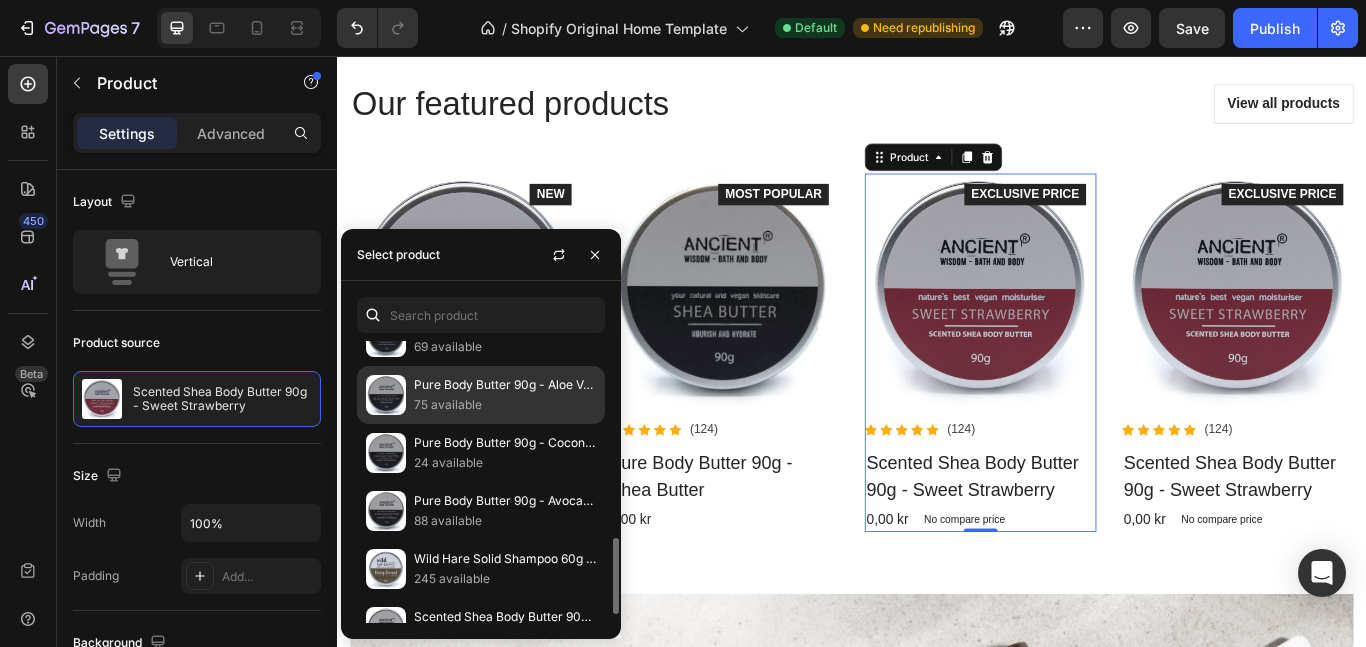 click on "75 available" at bounding box center (505, 405) 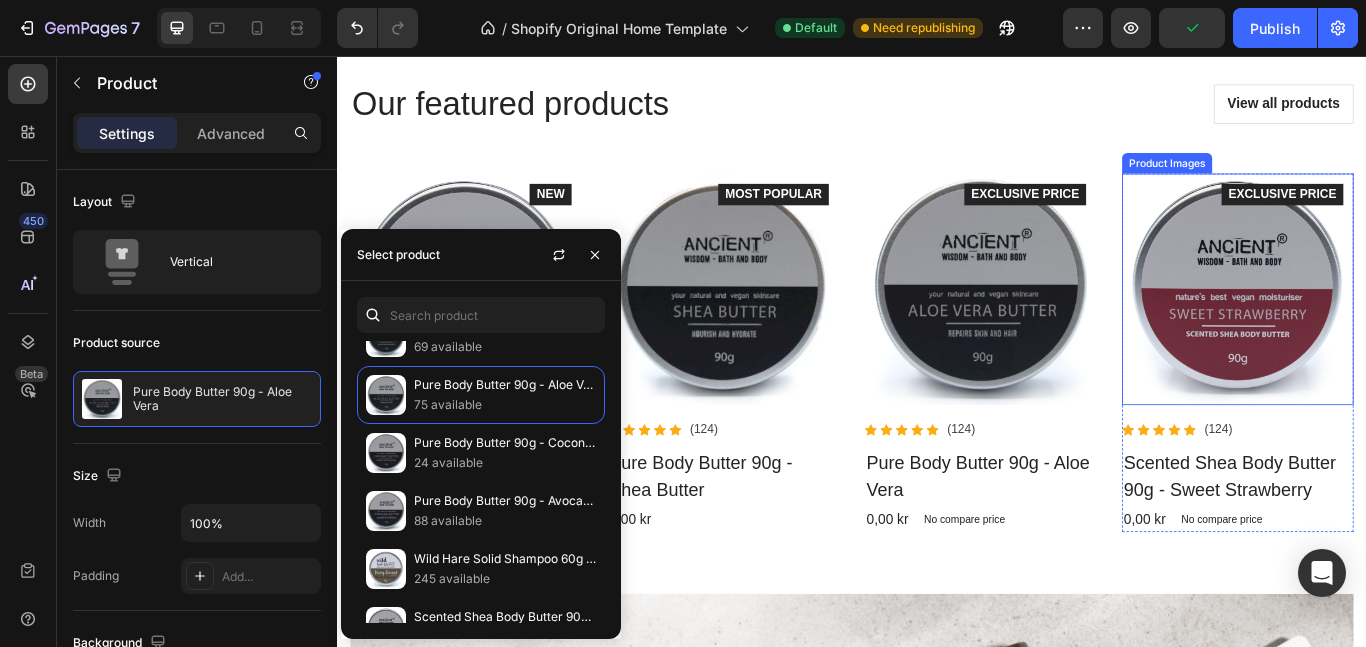 click at bounding box center [1387, 328] 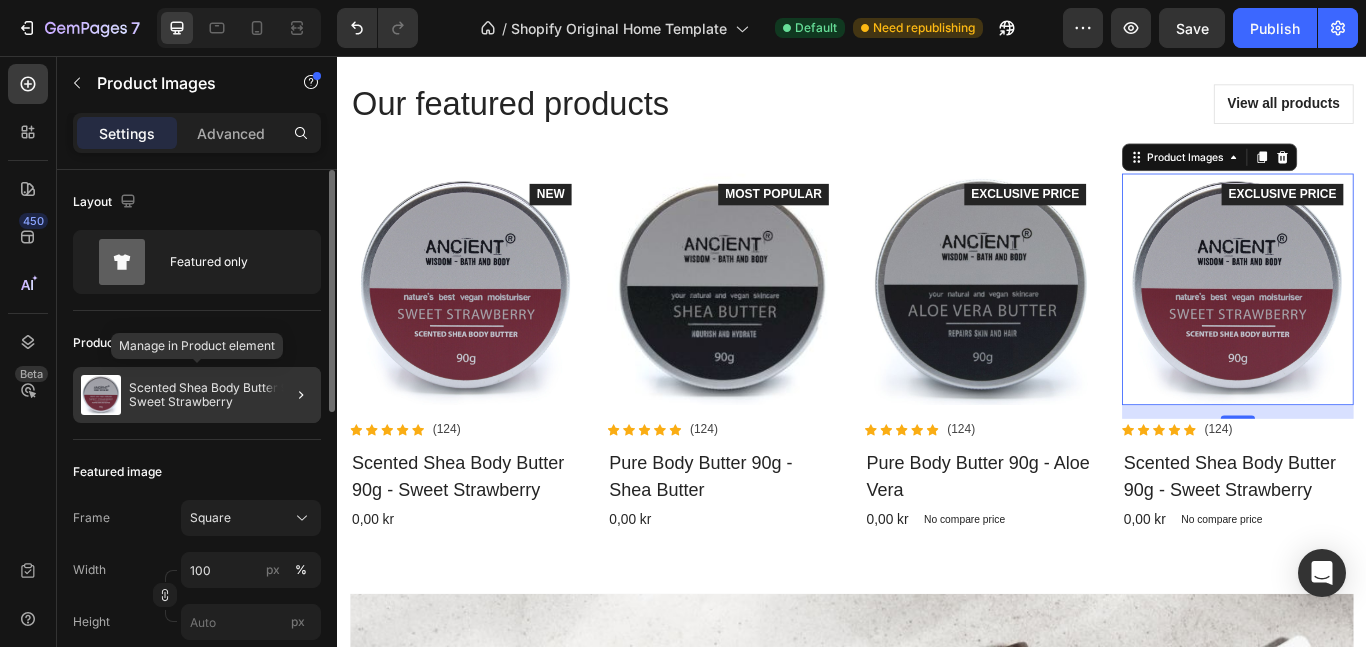 click on "Scented Shea Body Butter 90g - Sweet Strawberry" 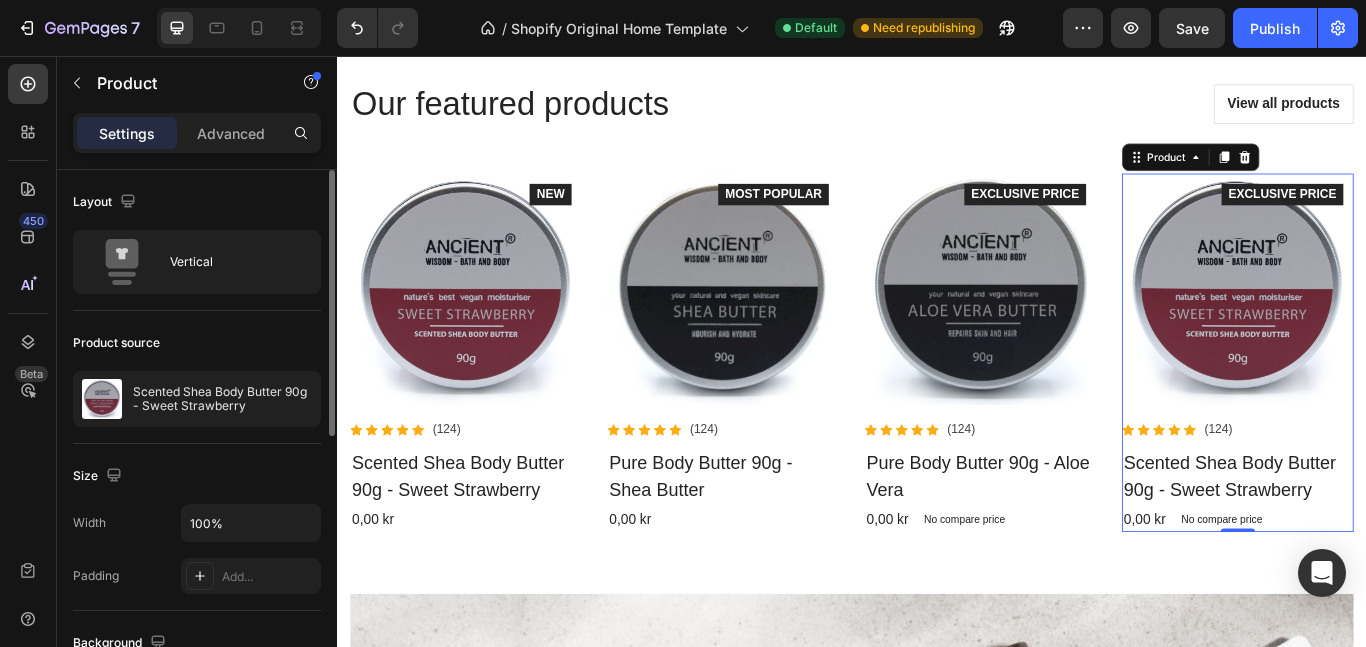 click at bounding box center [0, 0] 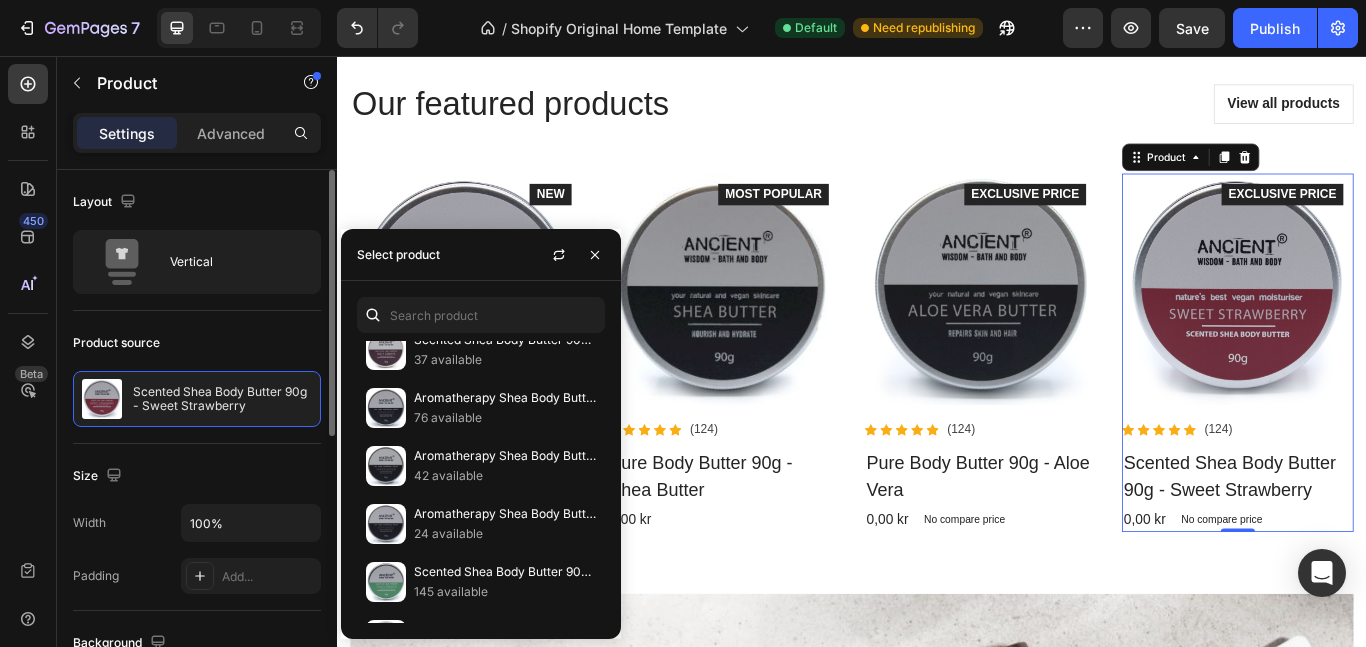 scroll, scrollTop: 762, scrollLeft: 0, axis: vertical 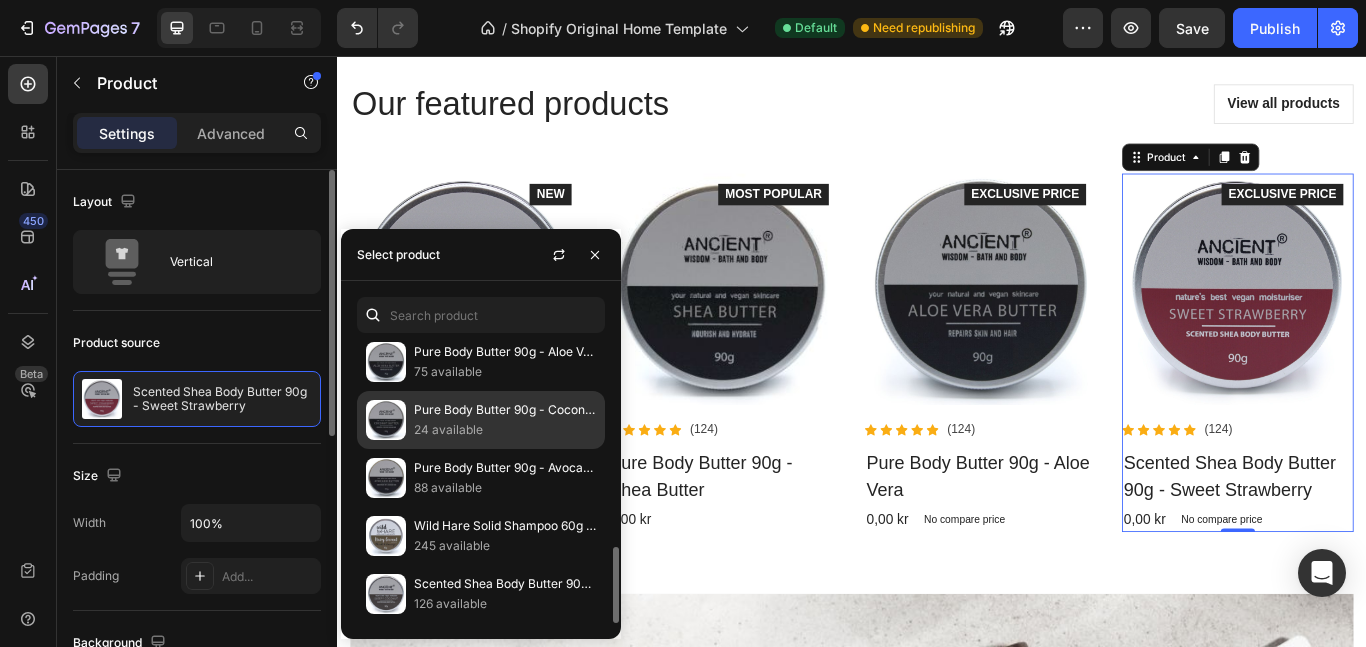 click on "24 available" at bounding box center (505, 430) 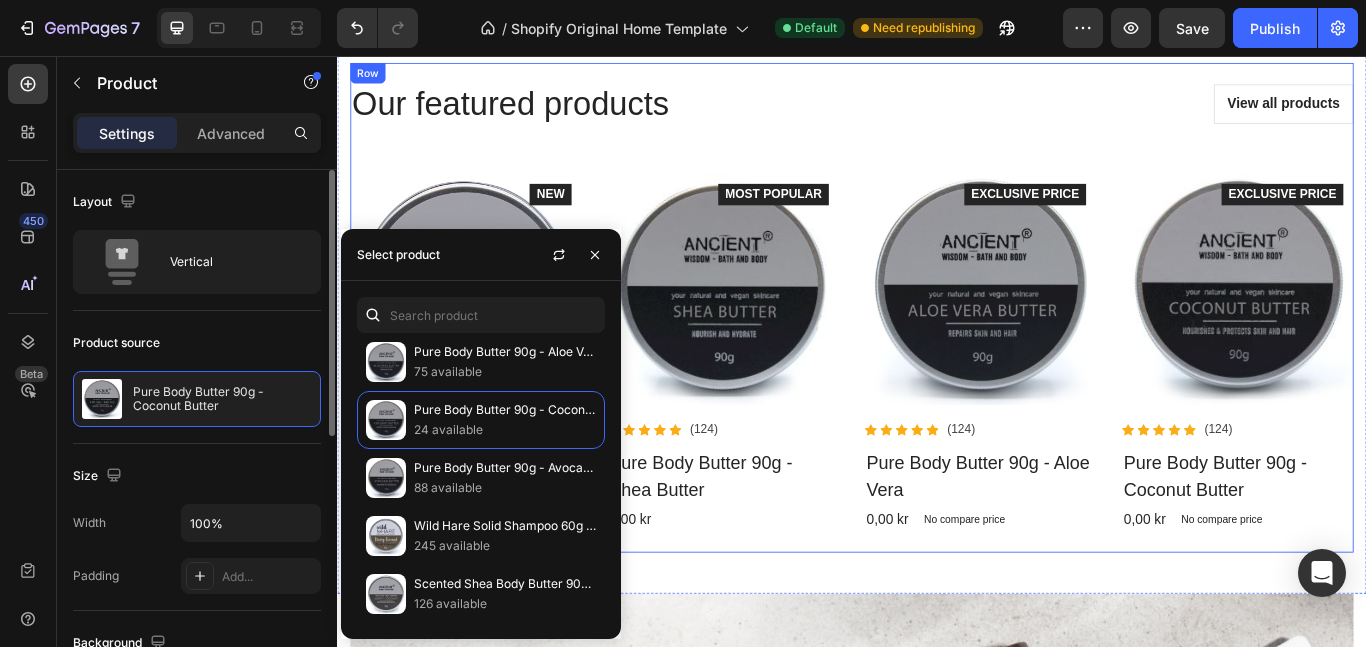 click on "Our featured products Heading View all products Button Row Product Images                Icon                Icon                Icon                Icon                Icon Icon List Hoz (124) Text block Row Scented Shea Body Butter 90g - Sweet Strawberry Product Title 0,00 kr Product Price Product Price NEW Button Product Product Images                Icon                Icon                Icon                Icon                Icon Icon List Hoz (124) Text block Row Pure Body Butter 90g - Shea Butter Product Title 0,00 kr Product Price Product Price MOST POPULAR Button Product Product Images                Icon                Icon                Icon                Icon                Icon Icon List Hoz (124) Text block Row Pure Body Butter 90g - Aloe Vera Product Title 0,00 kr Product Price Product Price No compare price Product Price Row EXCLUSIVE PRICE Button Product Product Images                Icon                Icon                Icon                Icon                Icon Icon List Hoz (124)" at bounding box center [937, 350] 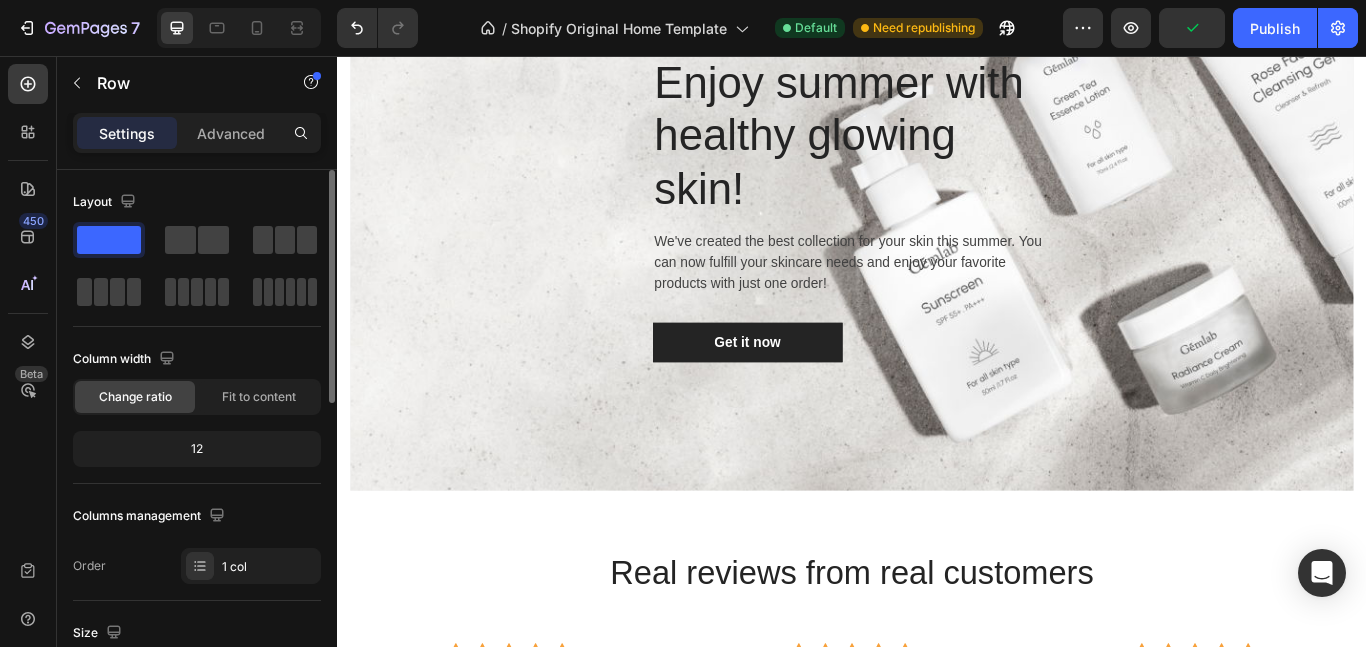 click on "20% OFF for weekend only Text block Enjoy summer with healthy glowing skin! Heading We've created the best collection for your skin this summer. You can now fulfill your skincare needs and enjoy your favorite products with just one order! Text block Get it now Button Row" at bounding box center [937, 207] 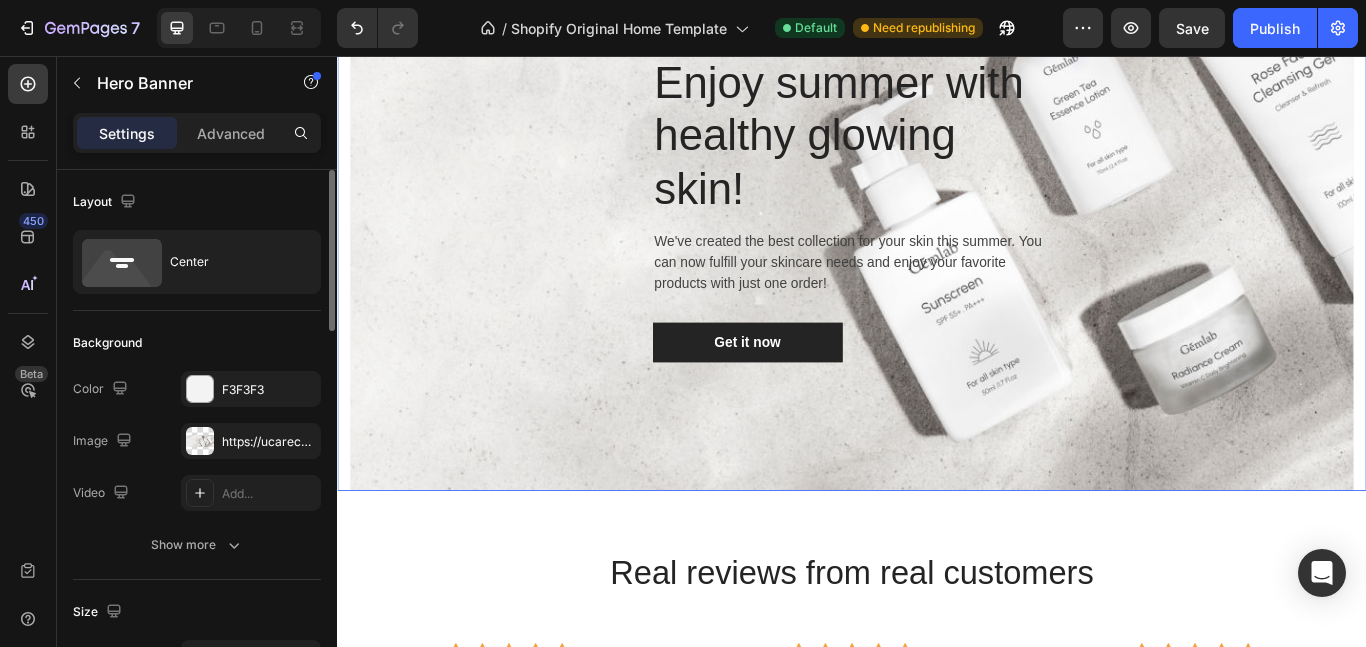 scroll, scrollTop: 4353, scrollLeft: 0, axis: vertical 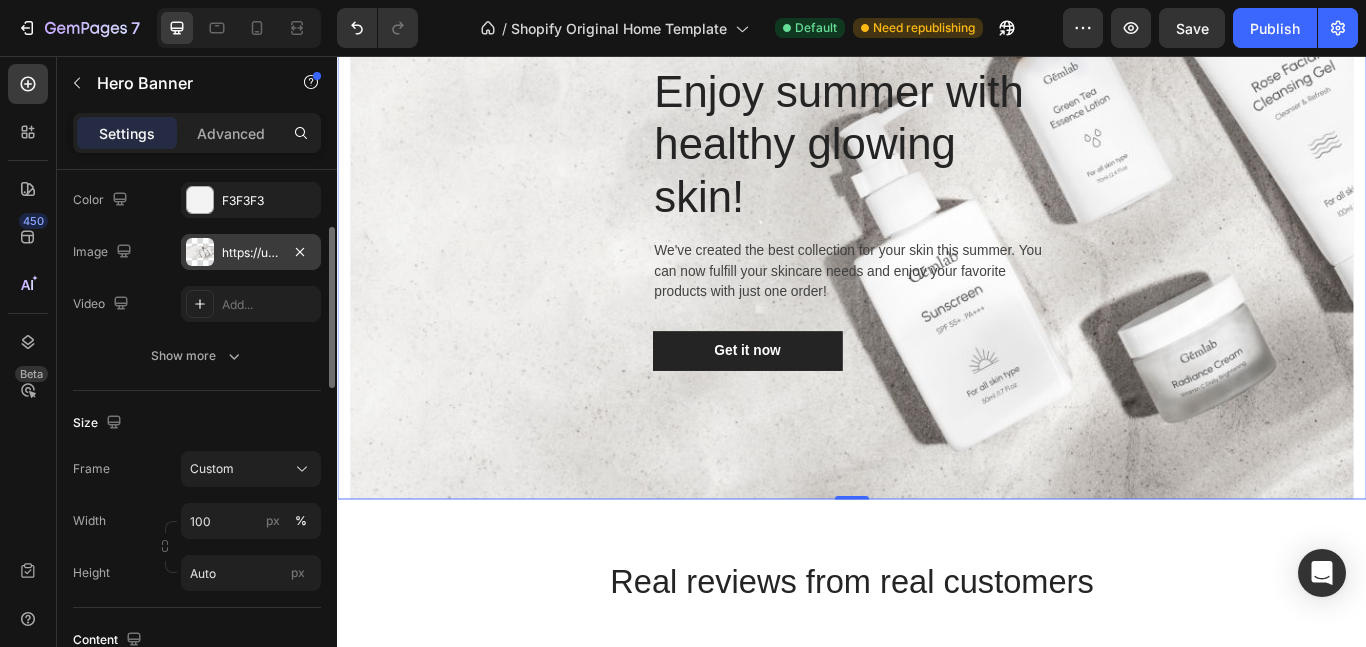click on "https://ucarecdn.com/b7e9cb3c-b013-460d-8e2b-92a9209ee7b9/-/format/auto/" at bounding box center (251, 253) 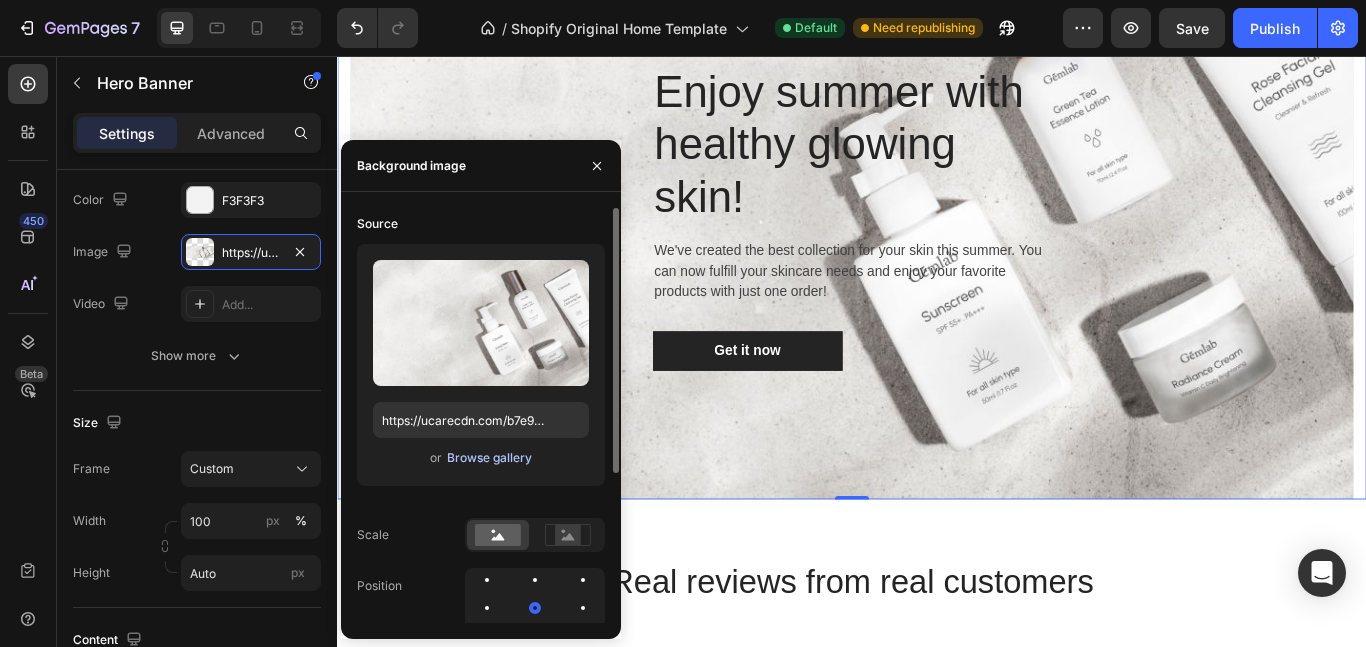 click on "Browse gallery" at bounding box center [489, 458] 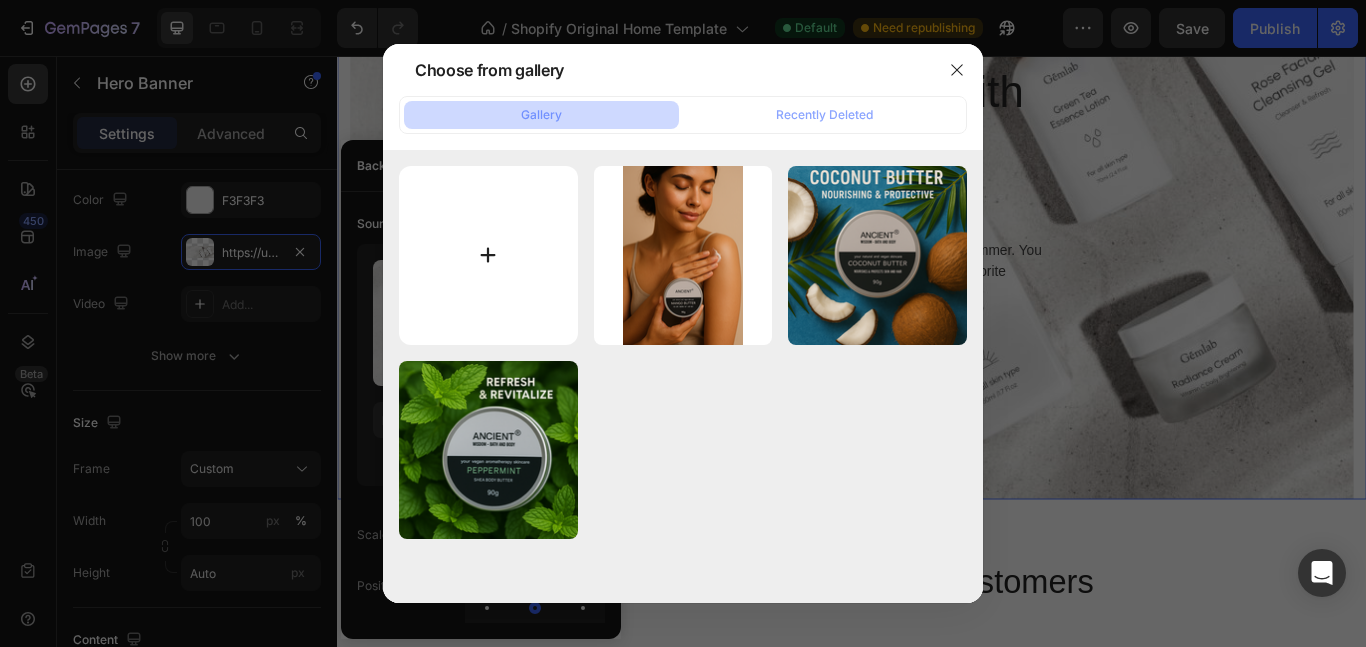 click at bounding box center (488, 255) 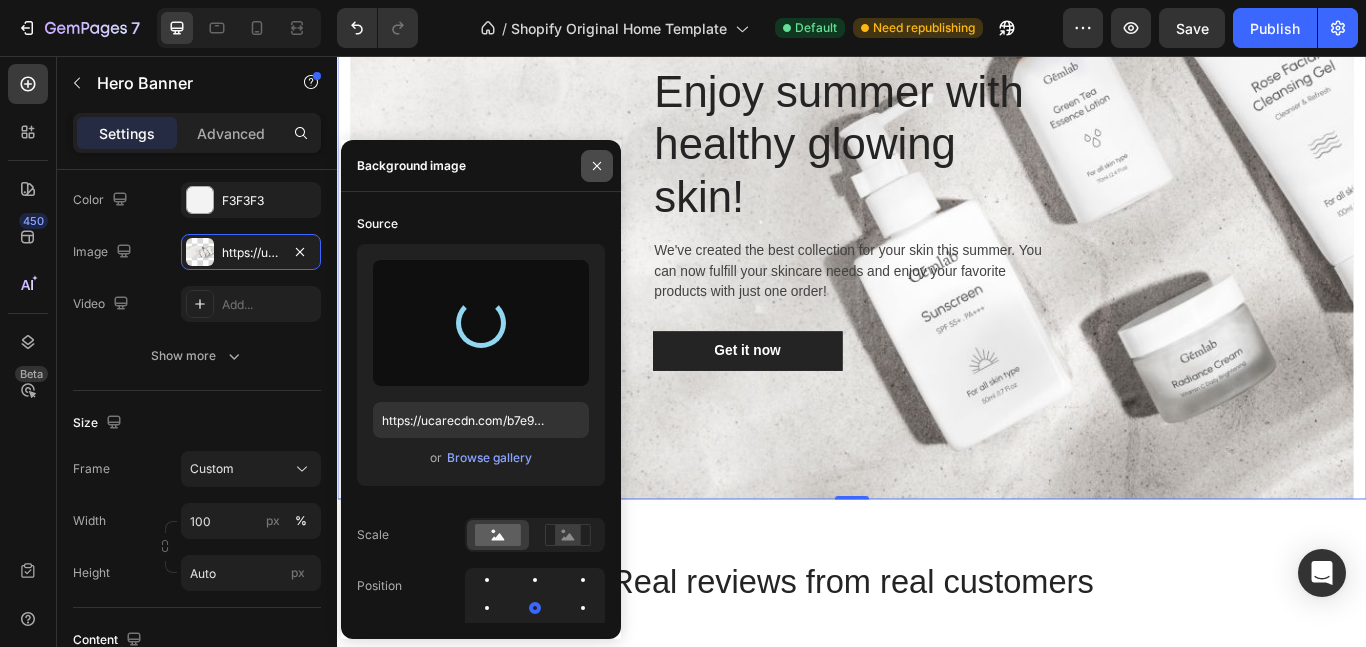 type on "https://cdn.shopify.com/s/files/1/0672/2342/1018/files/gempages_578422114248295035-1eeb0f00-126b-4743-b9a2-d701f29d22f1.png" 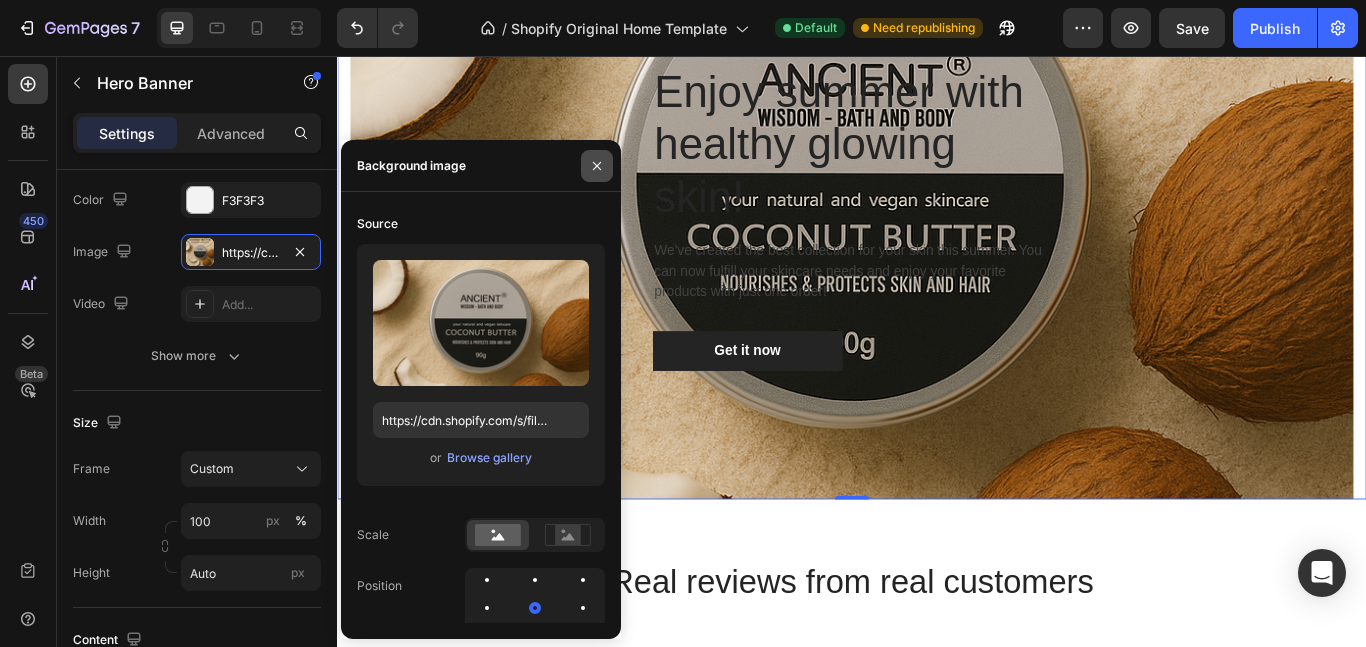 click 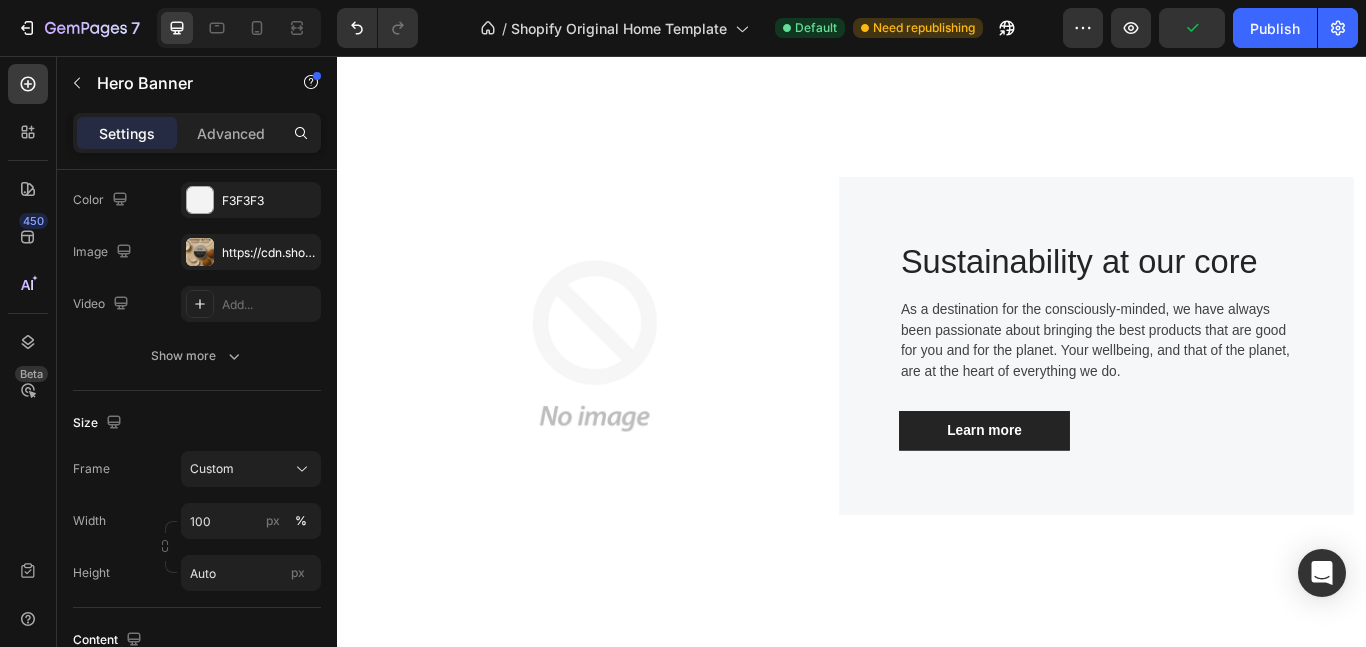 scroll, scrollTop: 850, scrollLeft: 0, axis: vertical 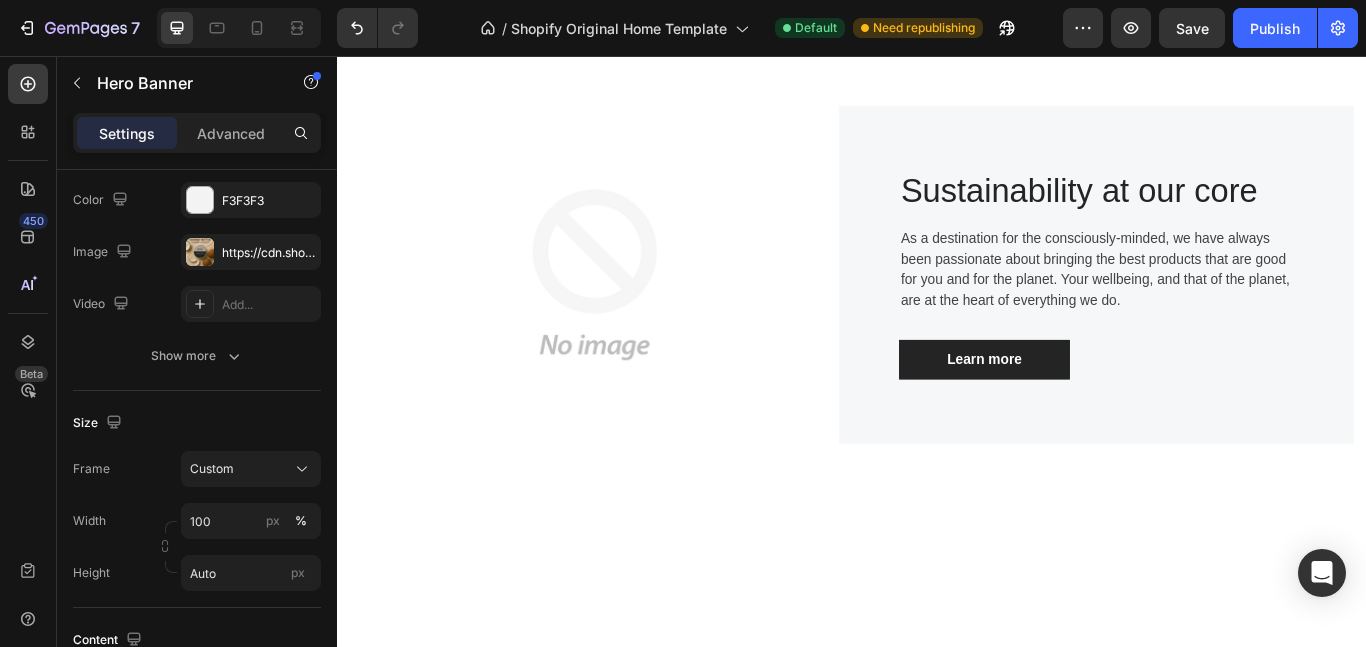 click at bounding box center (637, 311) 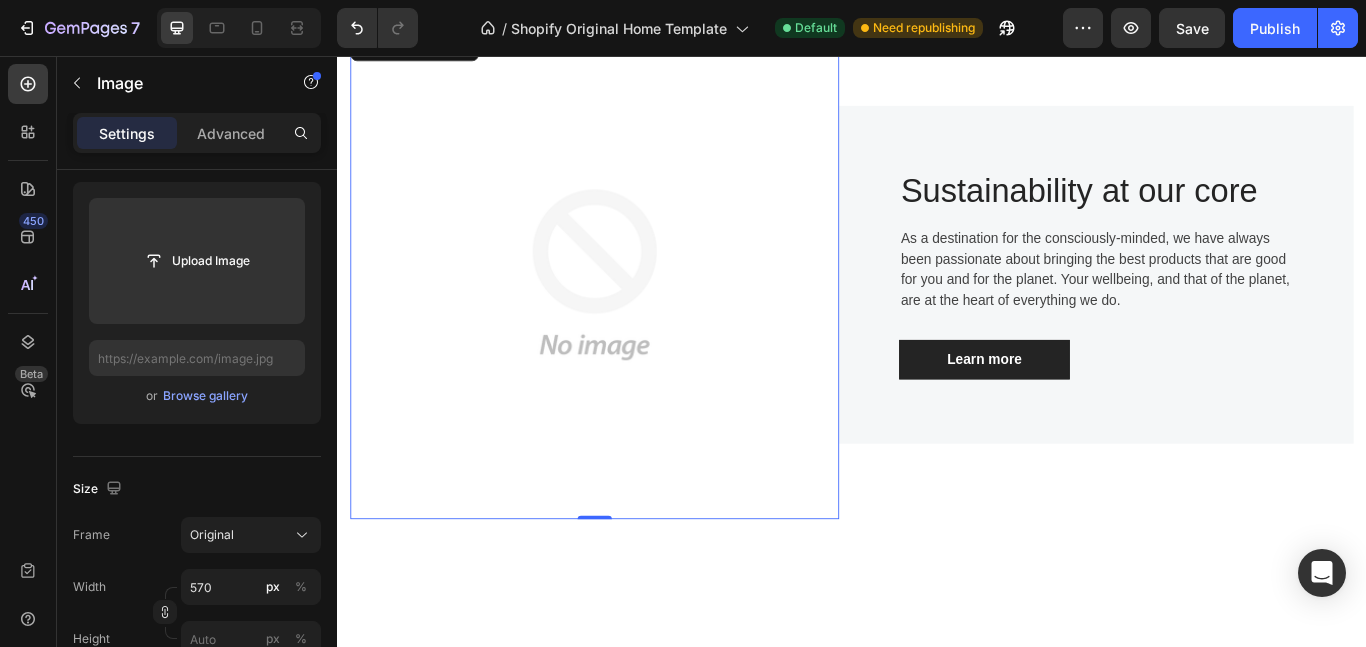 scroll, scrollTop: 0, scrollLeft: 0, axis: both 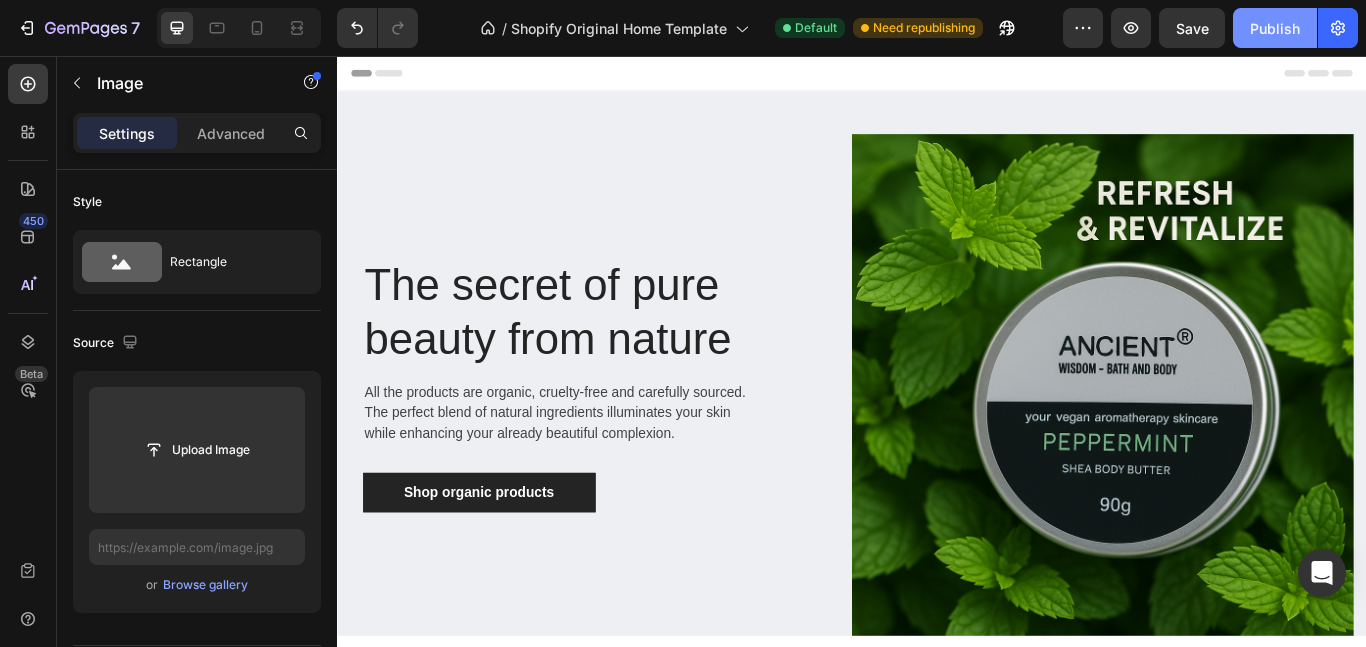 click on "Publish" at bounding box center (1275, 28) 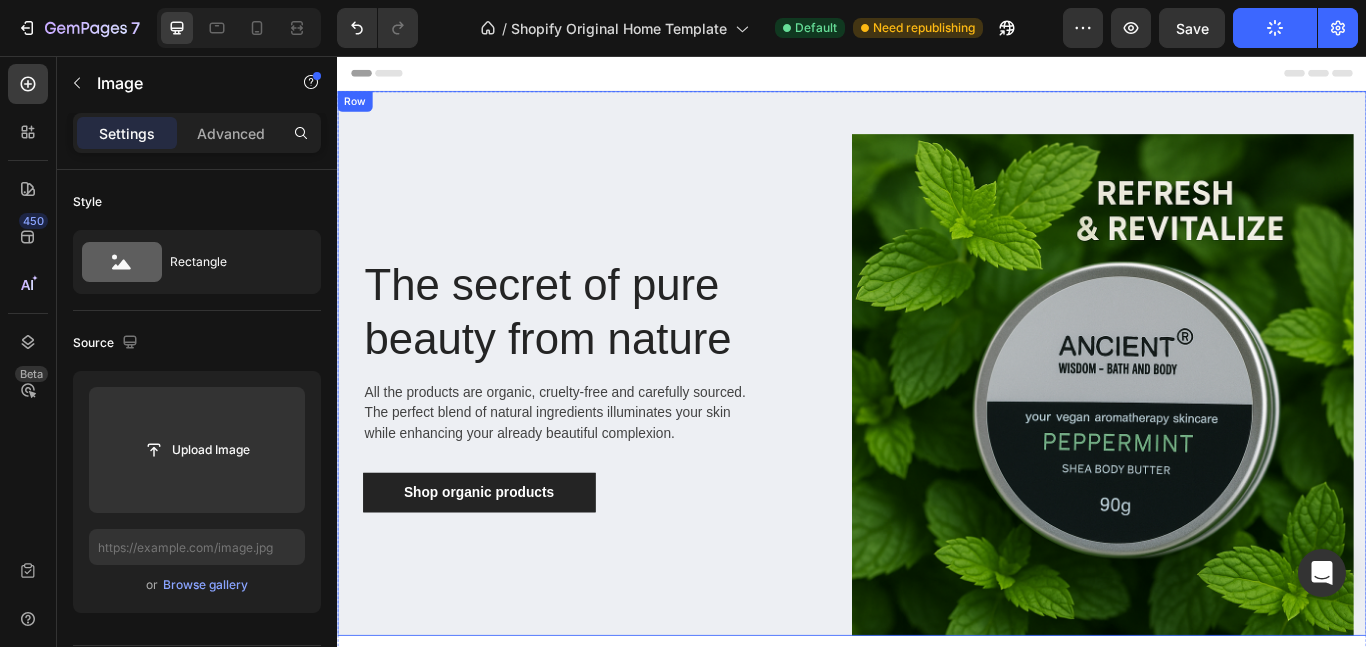 click on "The secret of pure beauty from nature Heading All the products are organic, cruelty-free and carefully sourced. The perfect blend of natural ingredients illuminates your skin while enhancing your already beautiful complexion. Text block Shop organic products Button Row Image Row Row" at bounding box center [937, 414] 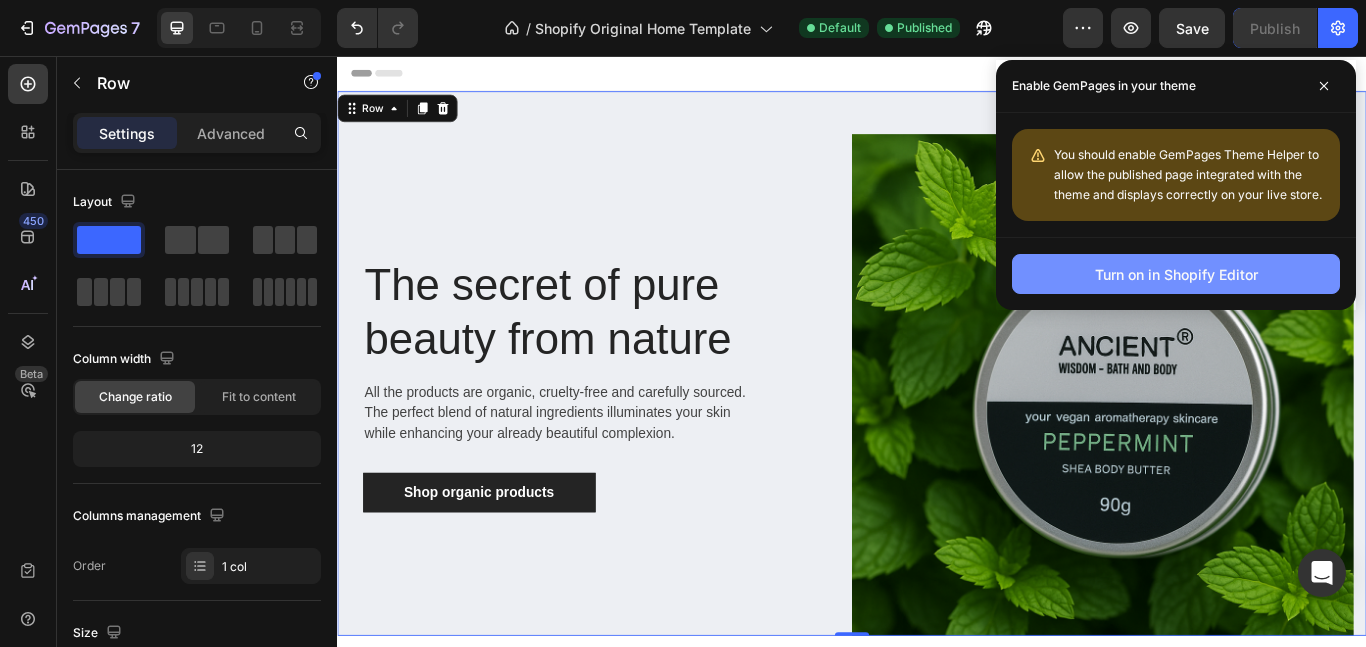 click on "Turn on in Shopify Editor" at bounding box center (1176, 274) 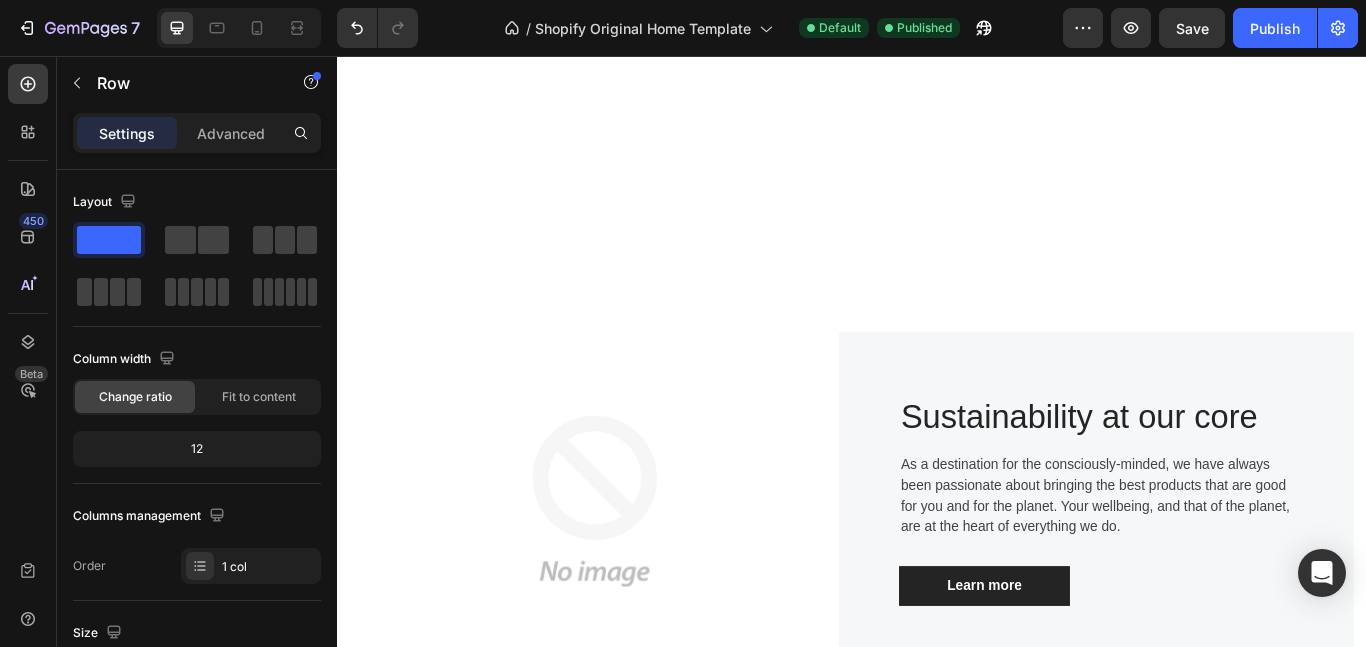 scroll, scrollTop: 838, scrollLeft: 0, axis: vertical 